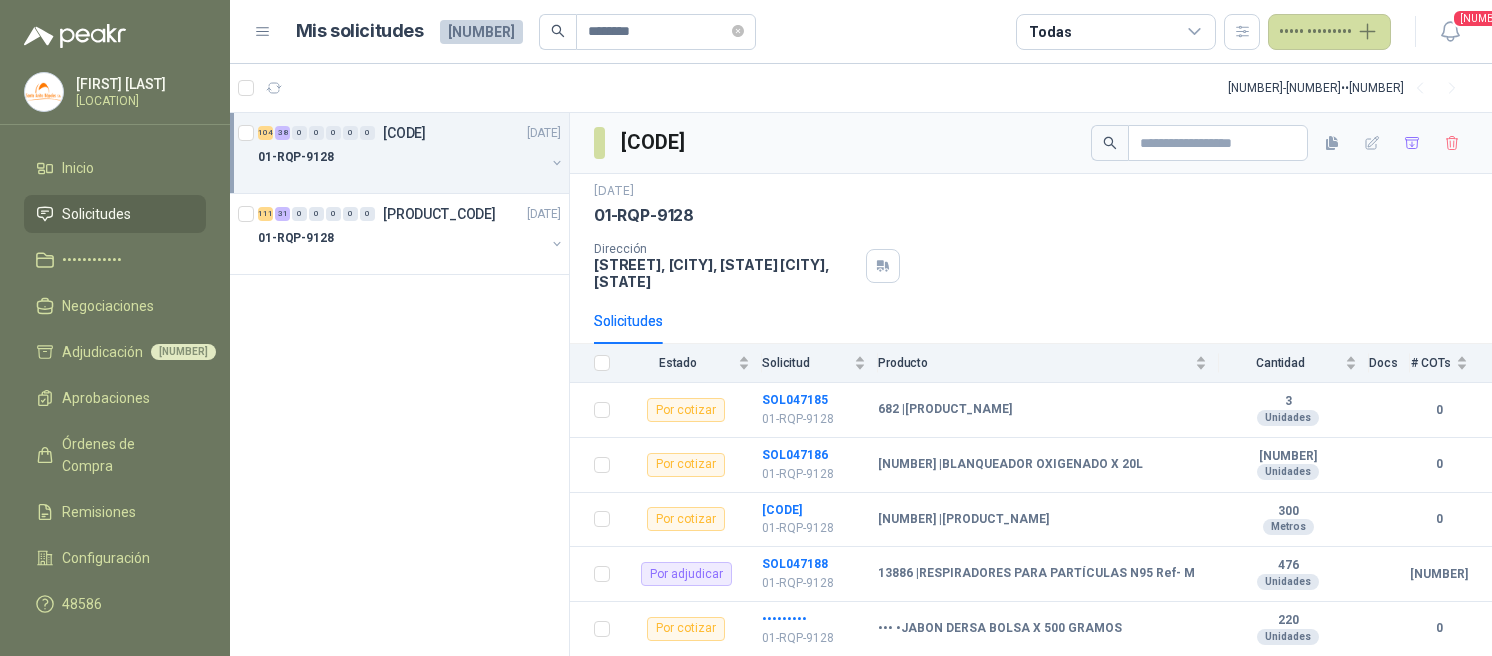 scroll, scrollTop: 0, scrollLeft: 0, axis: both 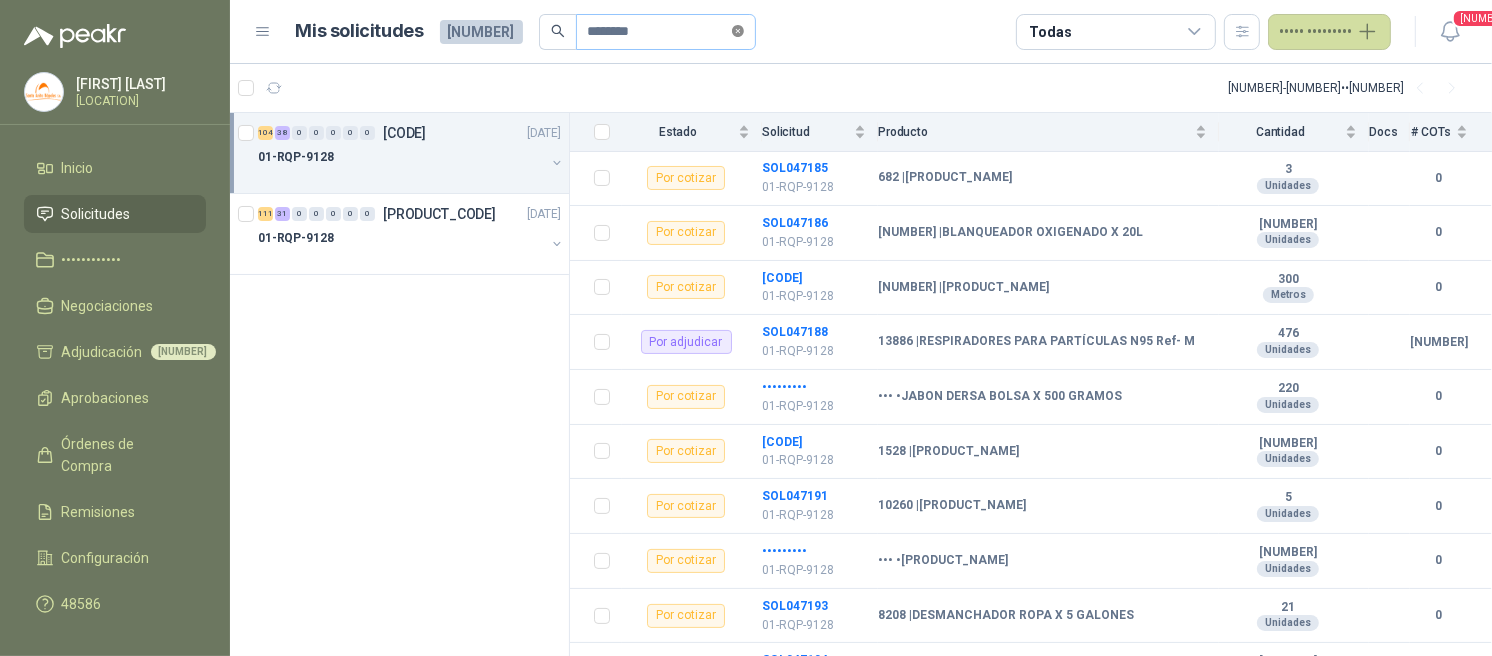 click at bounding box center (738, 31) 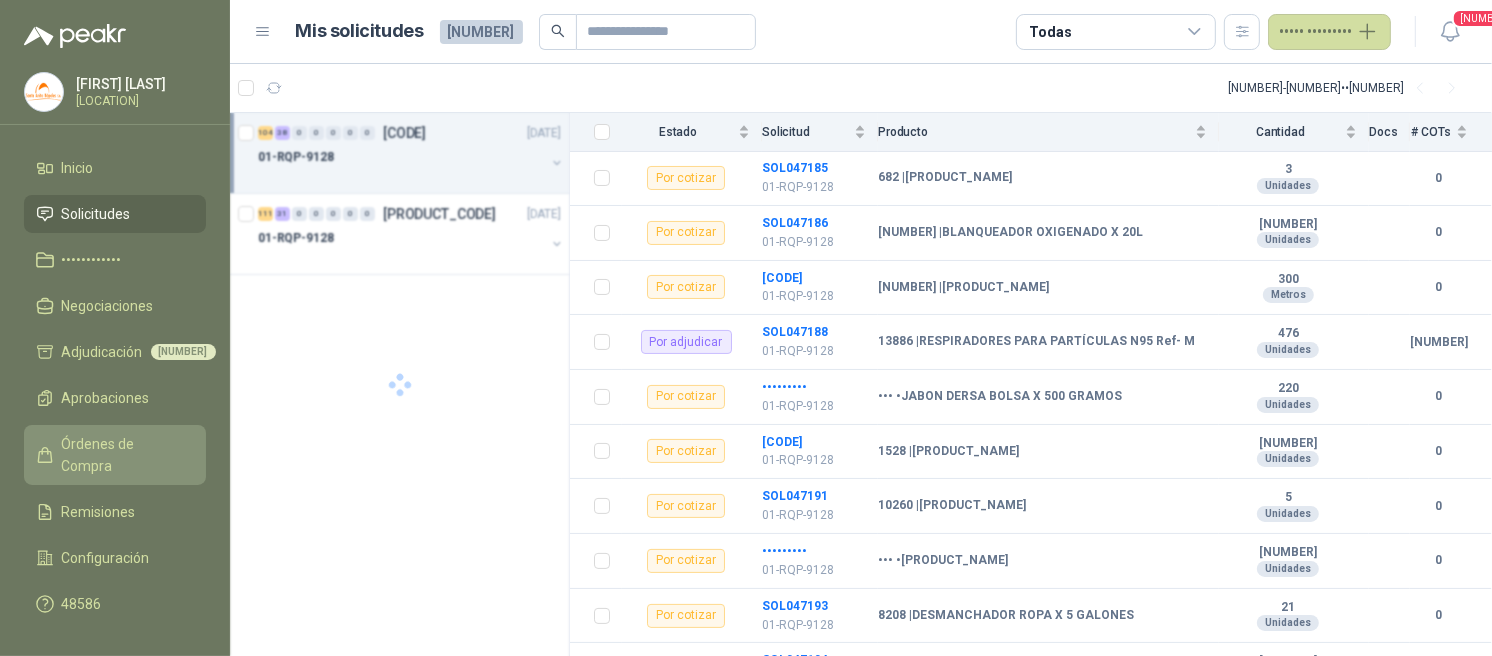 click on "Órdenes de Compra" at bounding box center [115, 455] 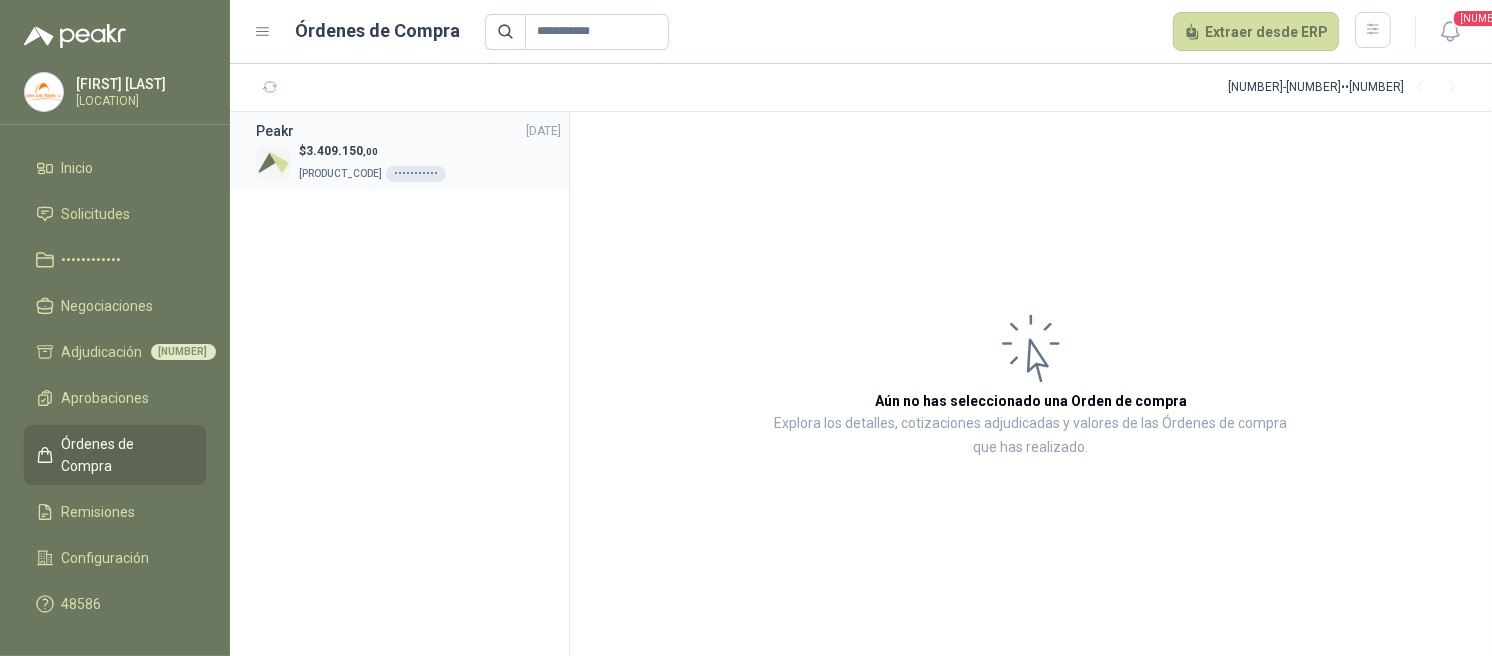 click on "$ [NUMBER] ,00" at bounding box center (372, 151) 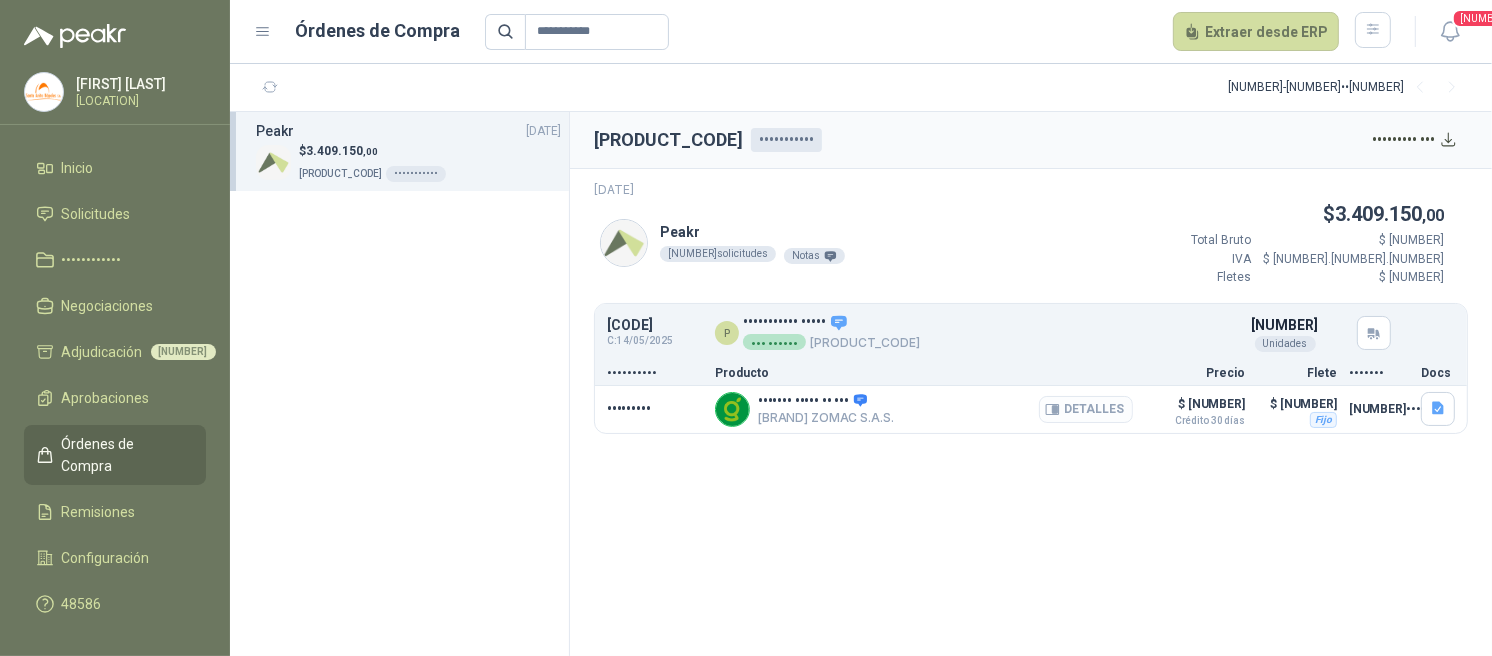 click on "Detalles" at bounding box center (1086, 409) 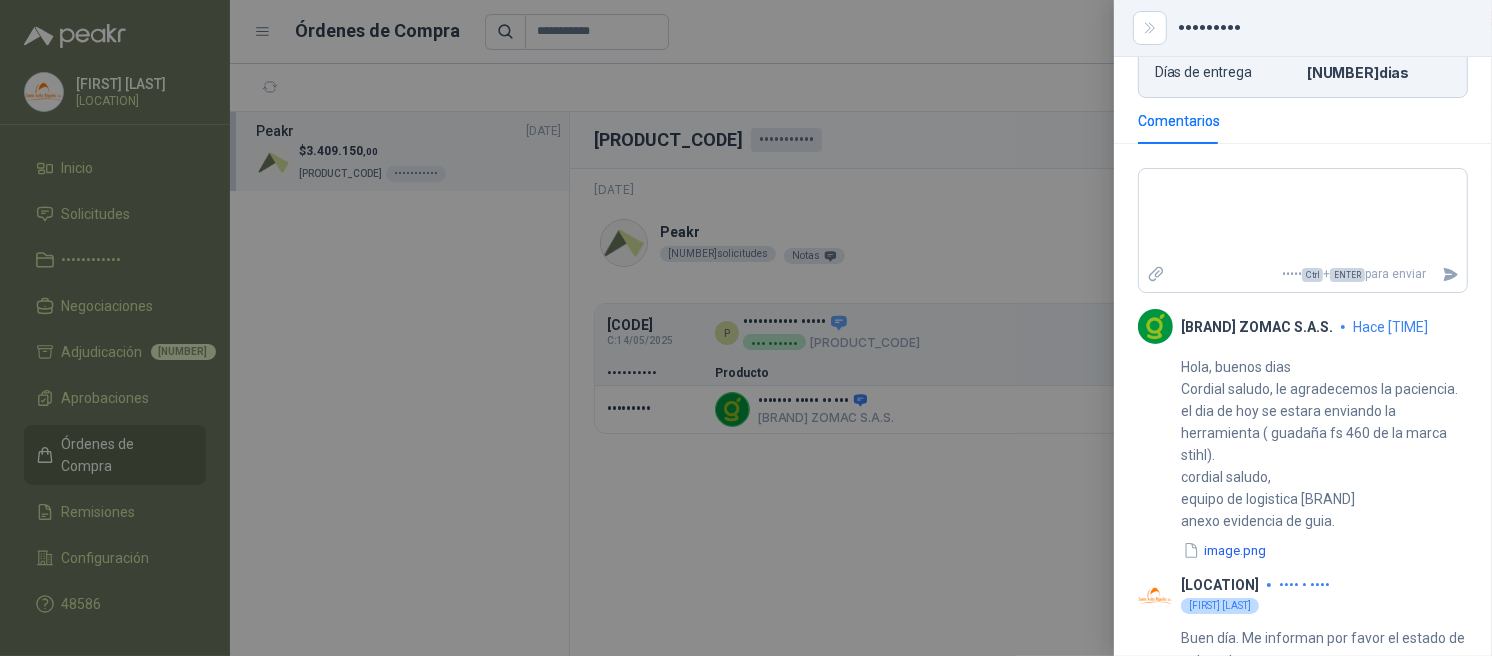 scroll, scrollTop: 728, scrollLeft: 0, axis: vertical 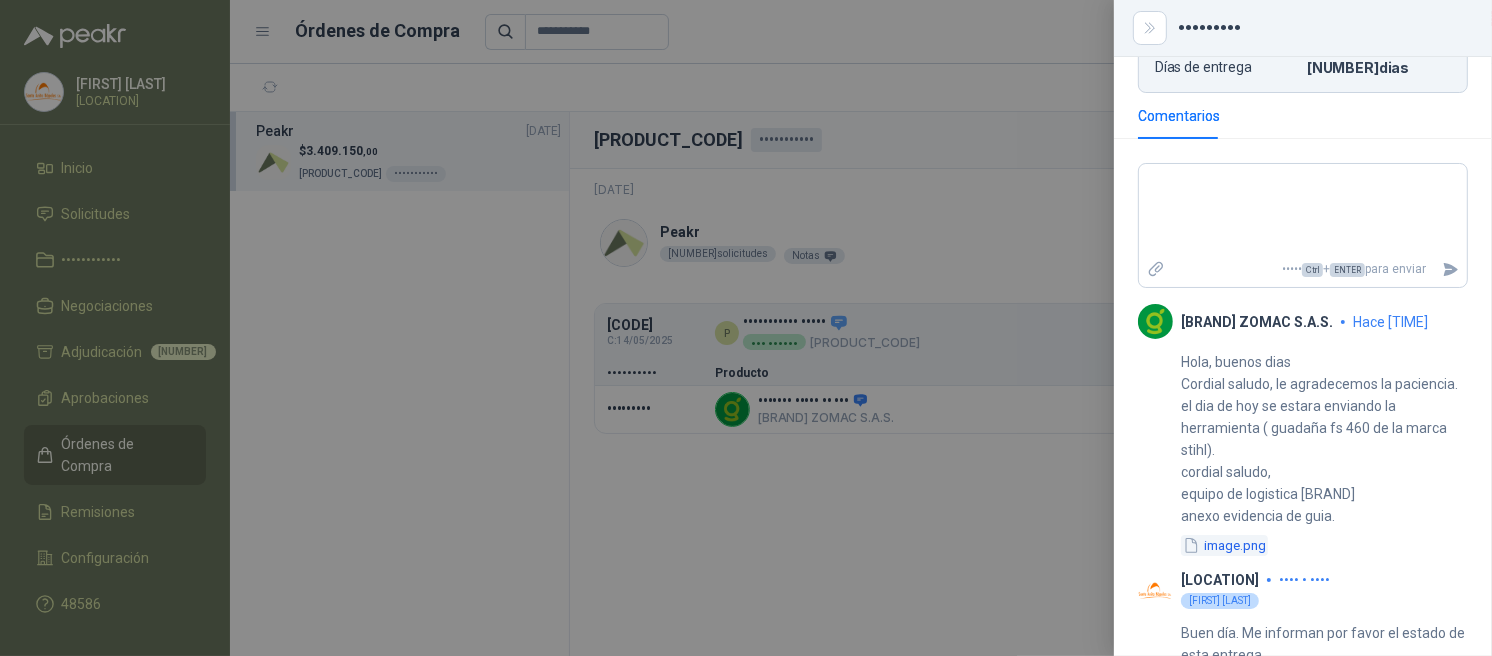 click on "image.png" at bounding box center (1224, 545) 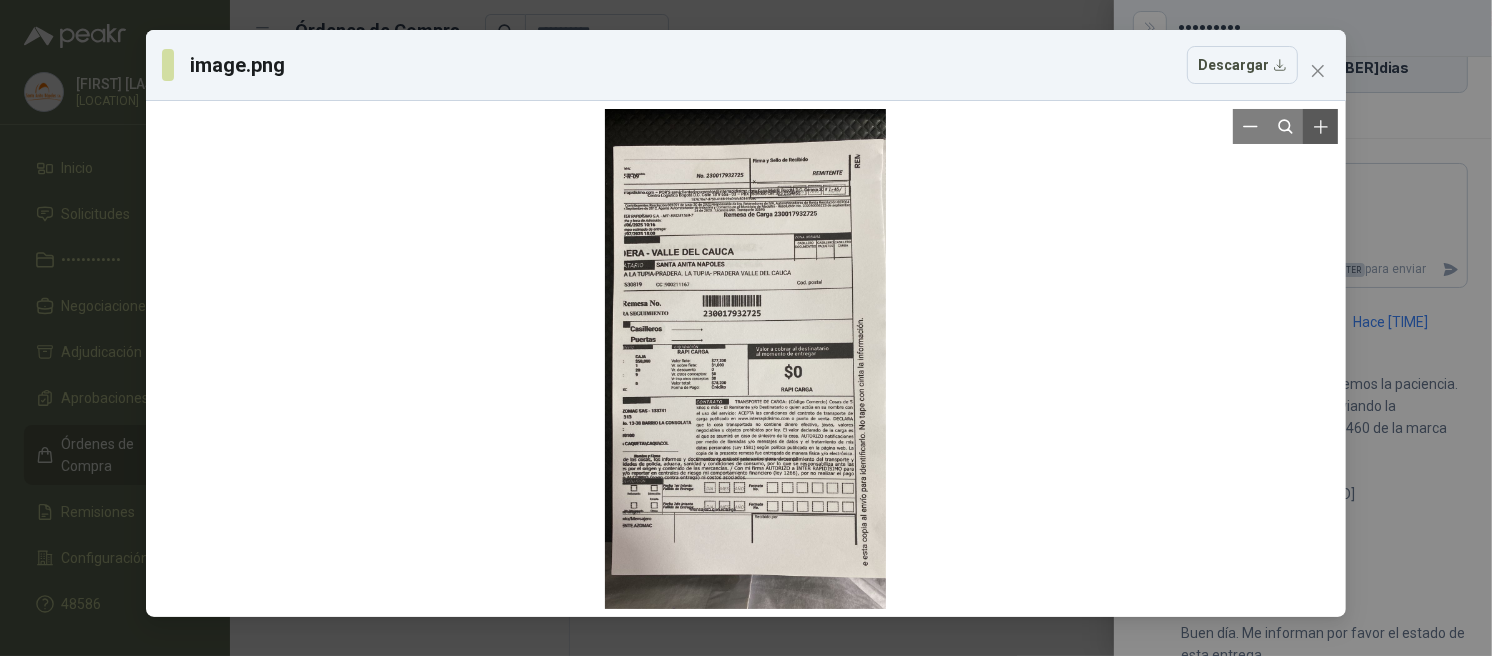 click at bounding box center (1321, 127) 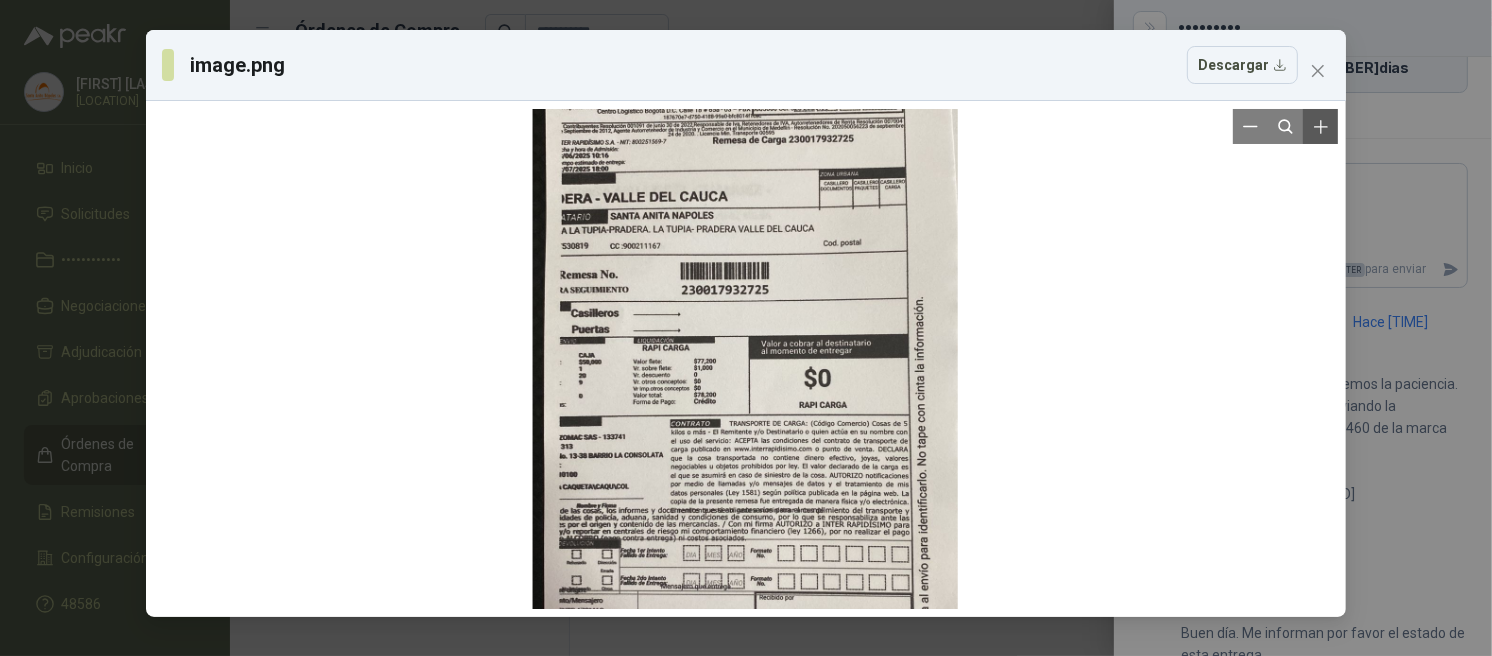 click at bounding box center [1321, 127] 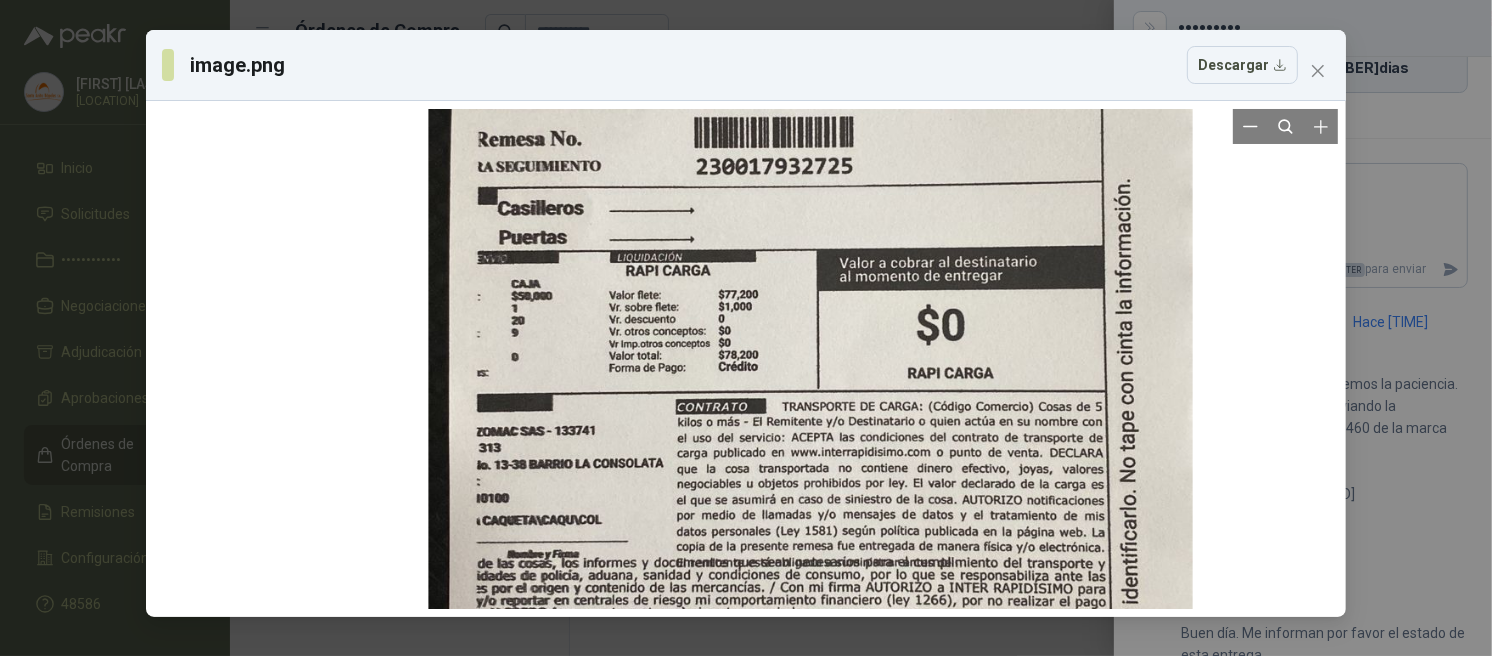 drag, startPoint x: 878, startPoint y: 275, endPoint x: 944, endPoint y: 207, distance: 94.76286 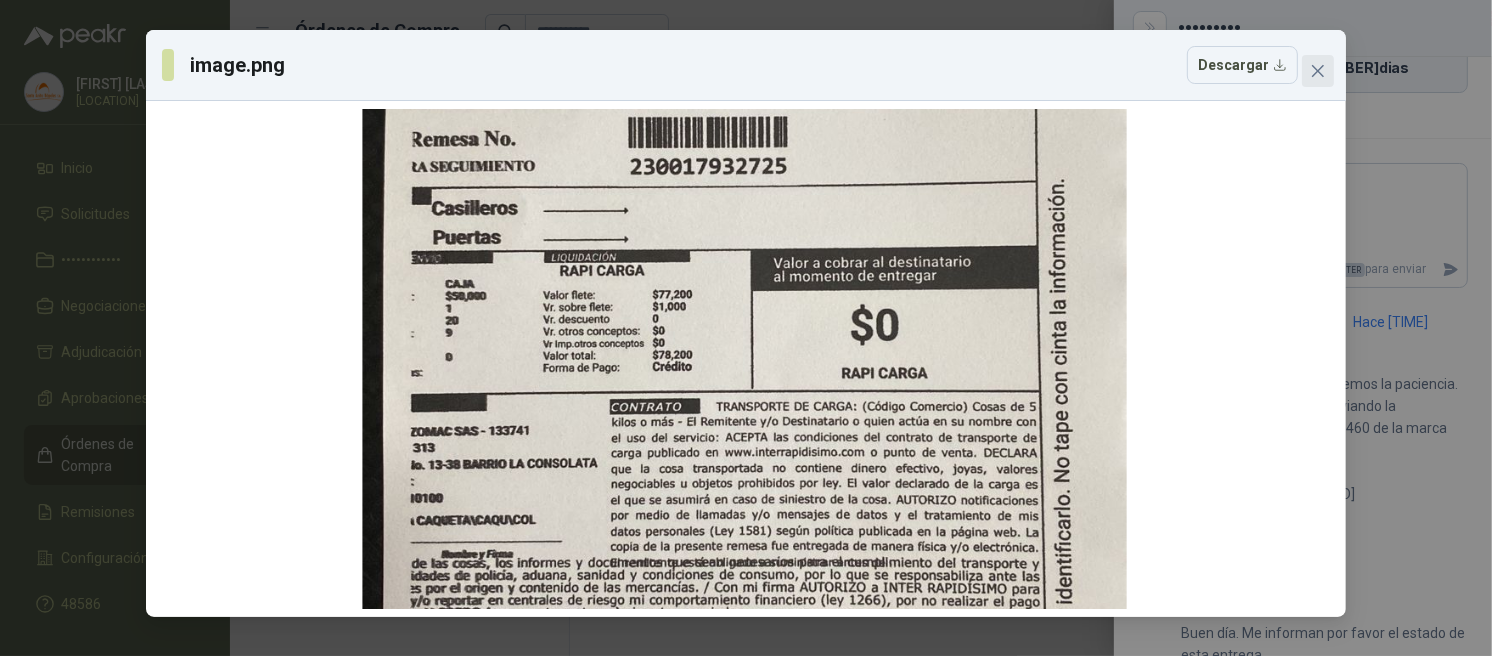click at bounding box center [1318, 71] 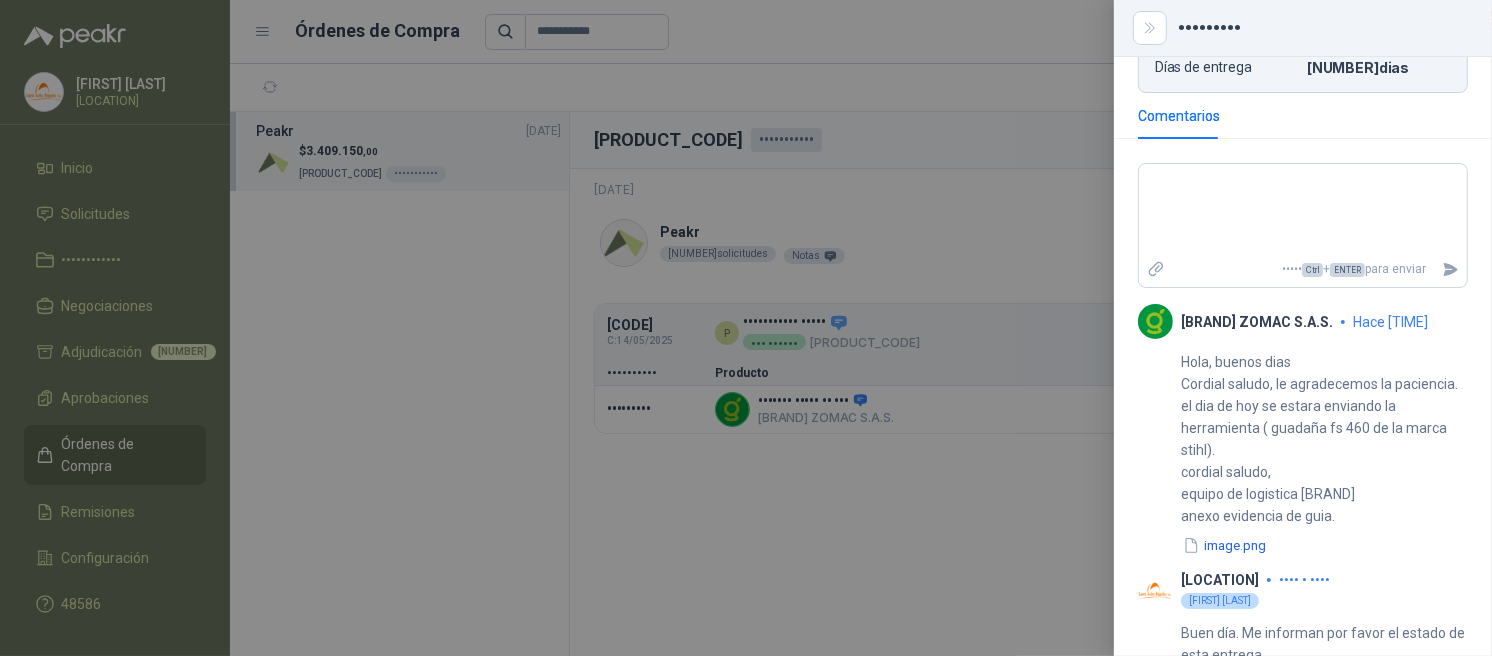 click at bounding box center [746, 328] 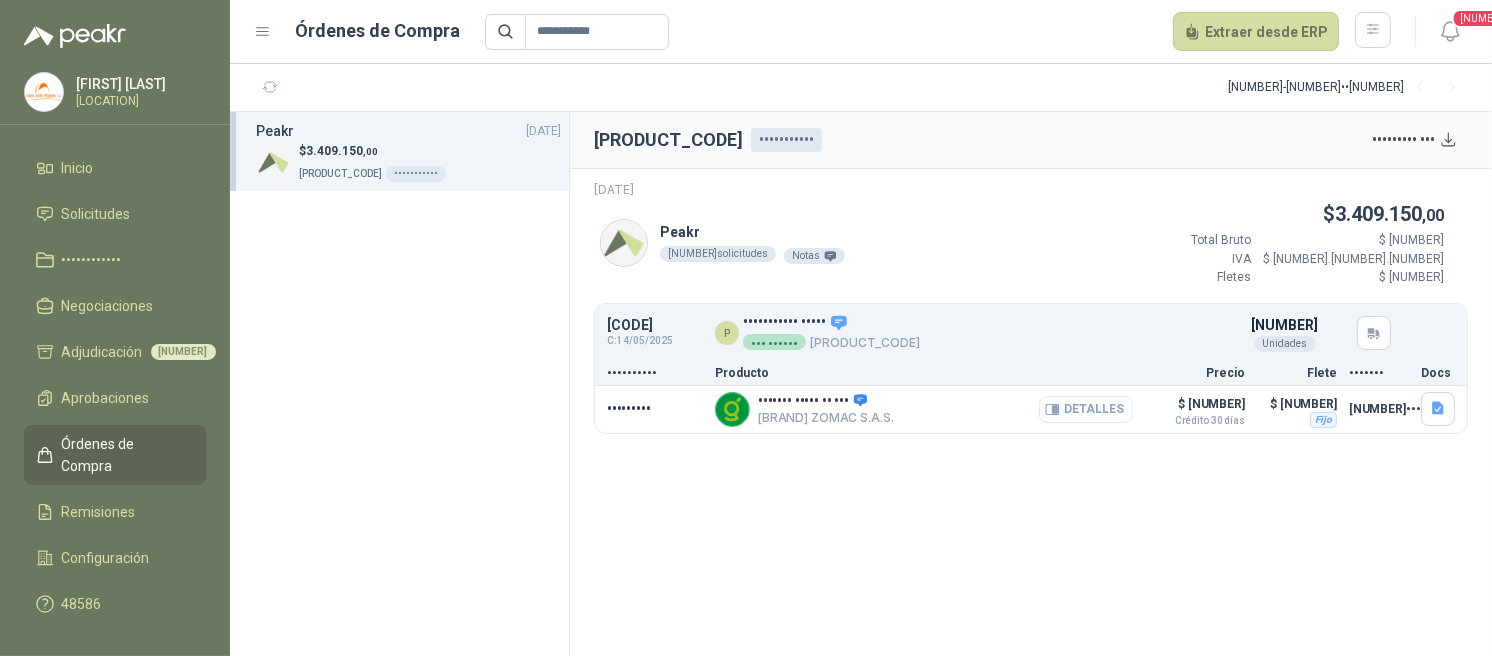 click on "Detalles" at bounding box center (1086, 409) 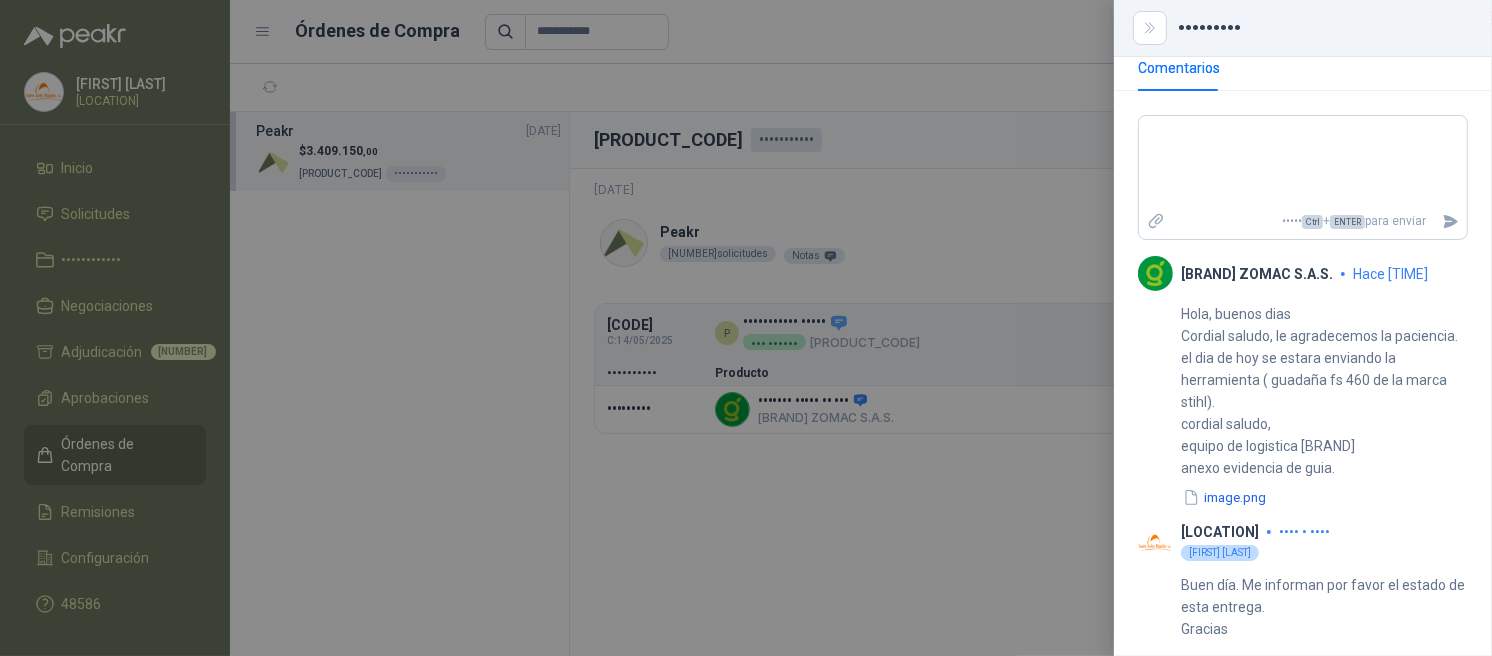 scroll, scrollTop: 797, scrollLeft: 0, axis: vertical 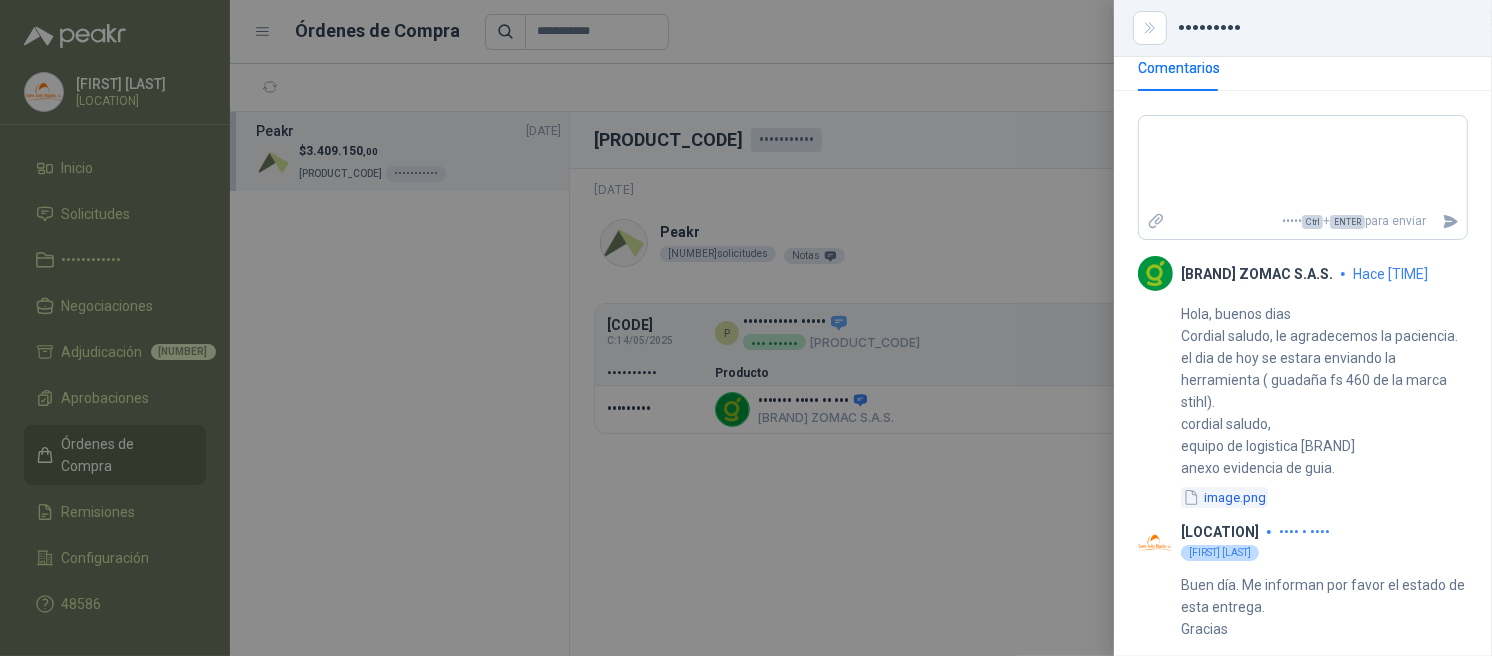 click on "image.png" at bounding box center (1224, 497) 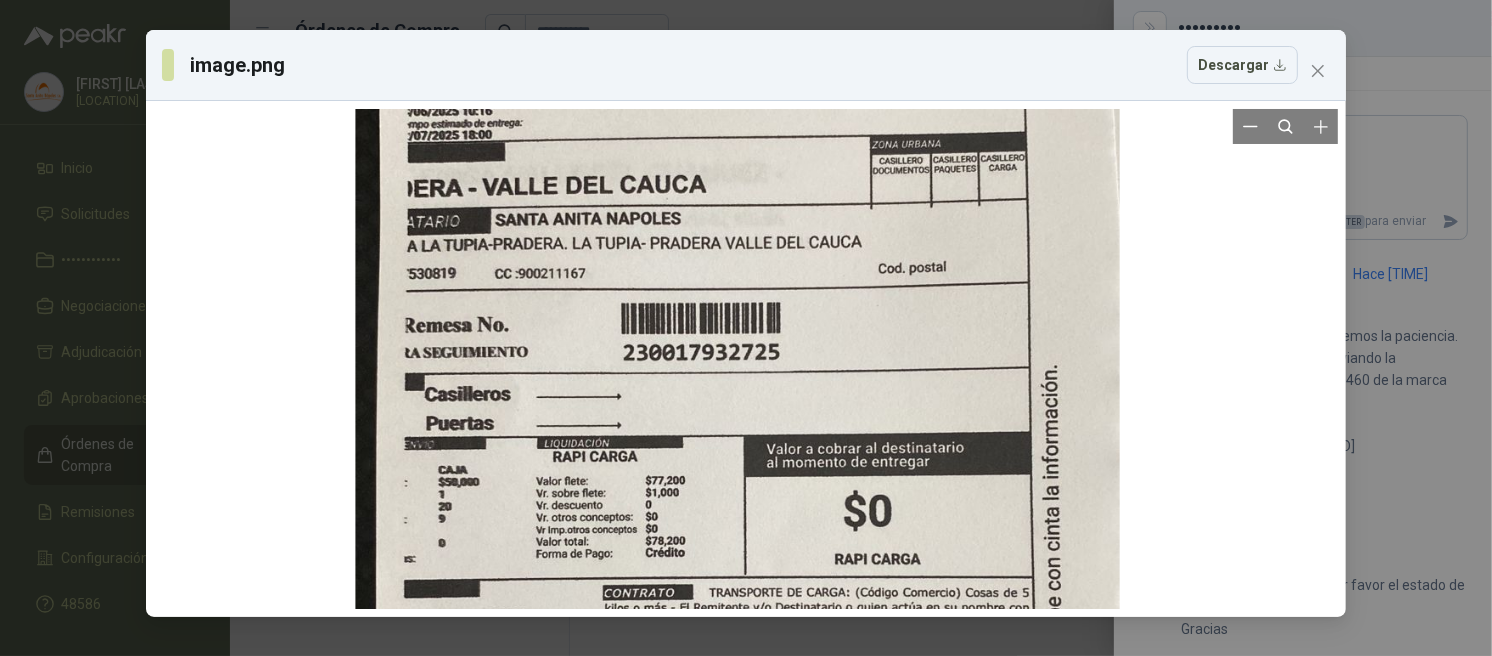 drag, startPoint x: 857, startPoint y: 301, endPoint x: 853, endPoint y: 526, distance: 225.03555 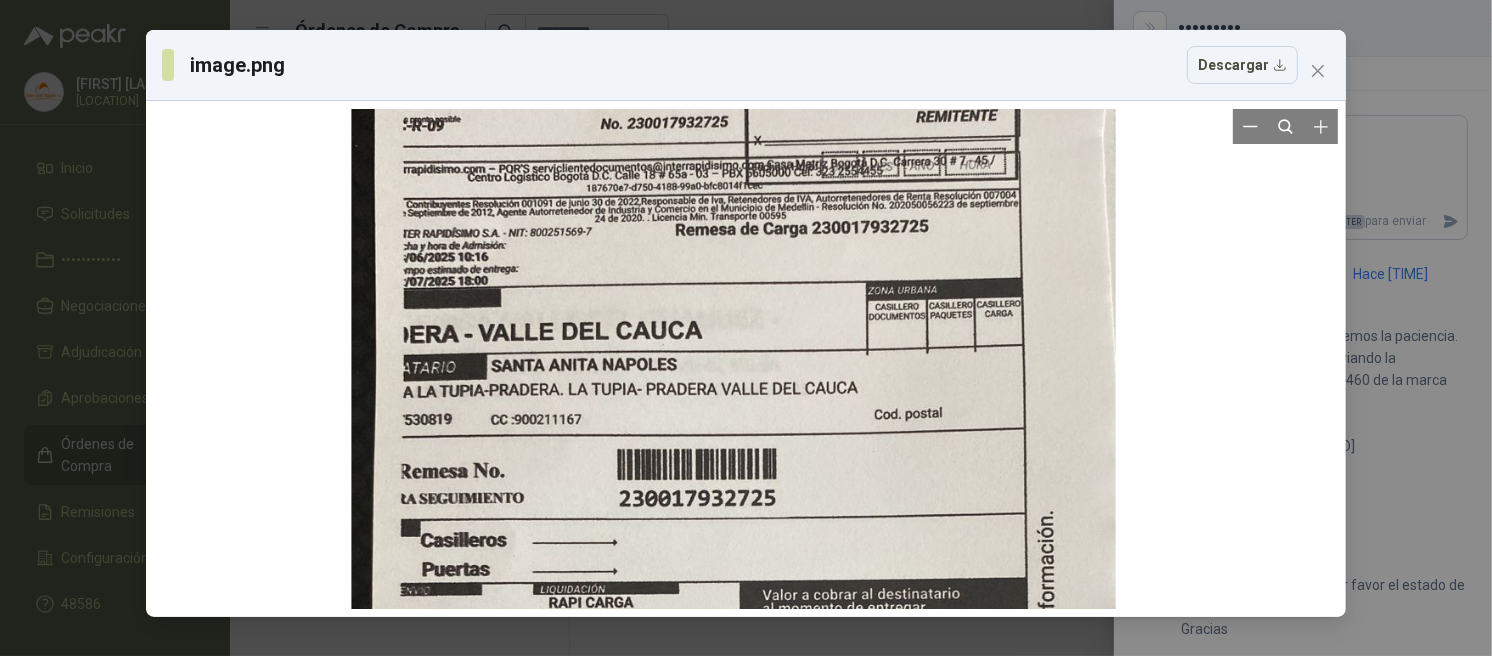 drag, startPoint x: 818, startPoint y: 276, endPoint x: 817, endPoint y: 205, distance: 71.00704 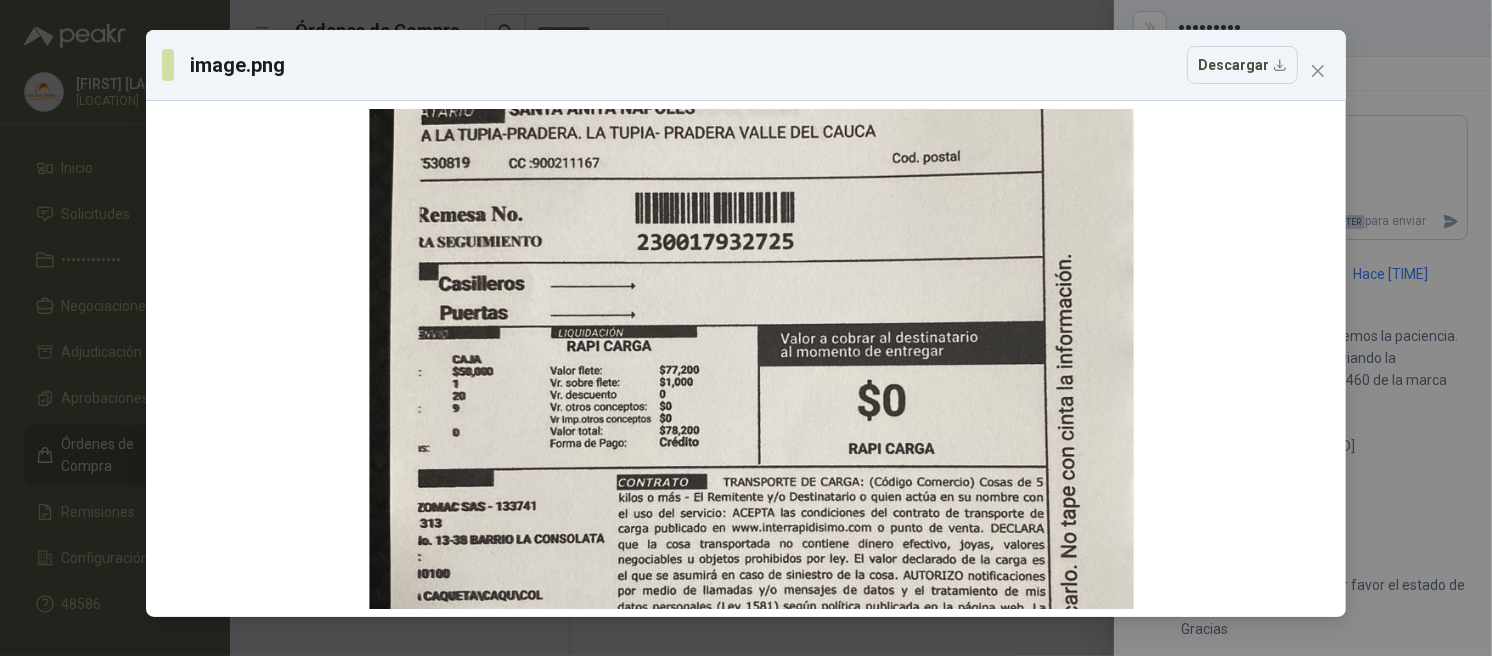 drag, startPoint x: 811, startPoint y: 454, endPoint x: 891, endPoint y: 63, distance: 399.10025 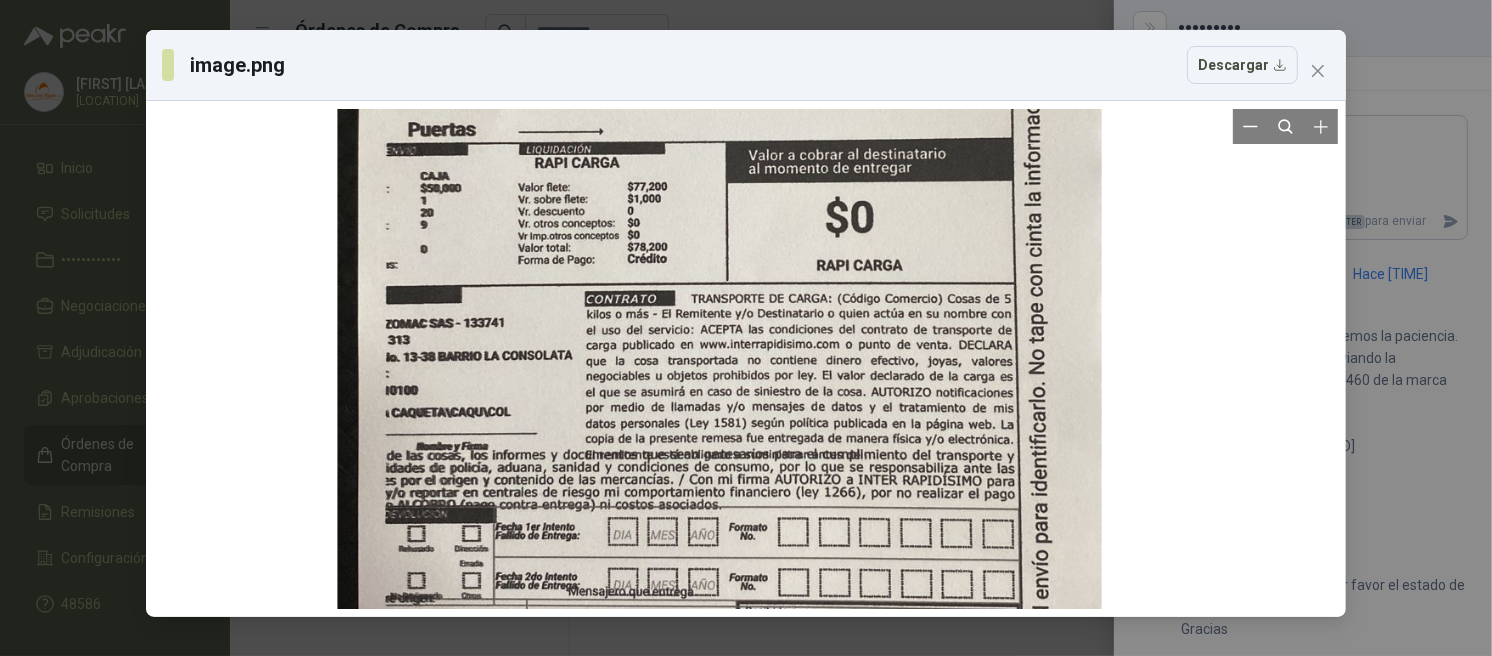 drag, startPoint x: 848, startPoint y: 133, endPoint x: 823, endPoint y: 388, distance: 256.22256 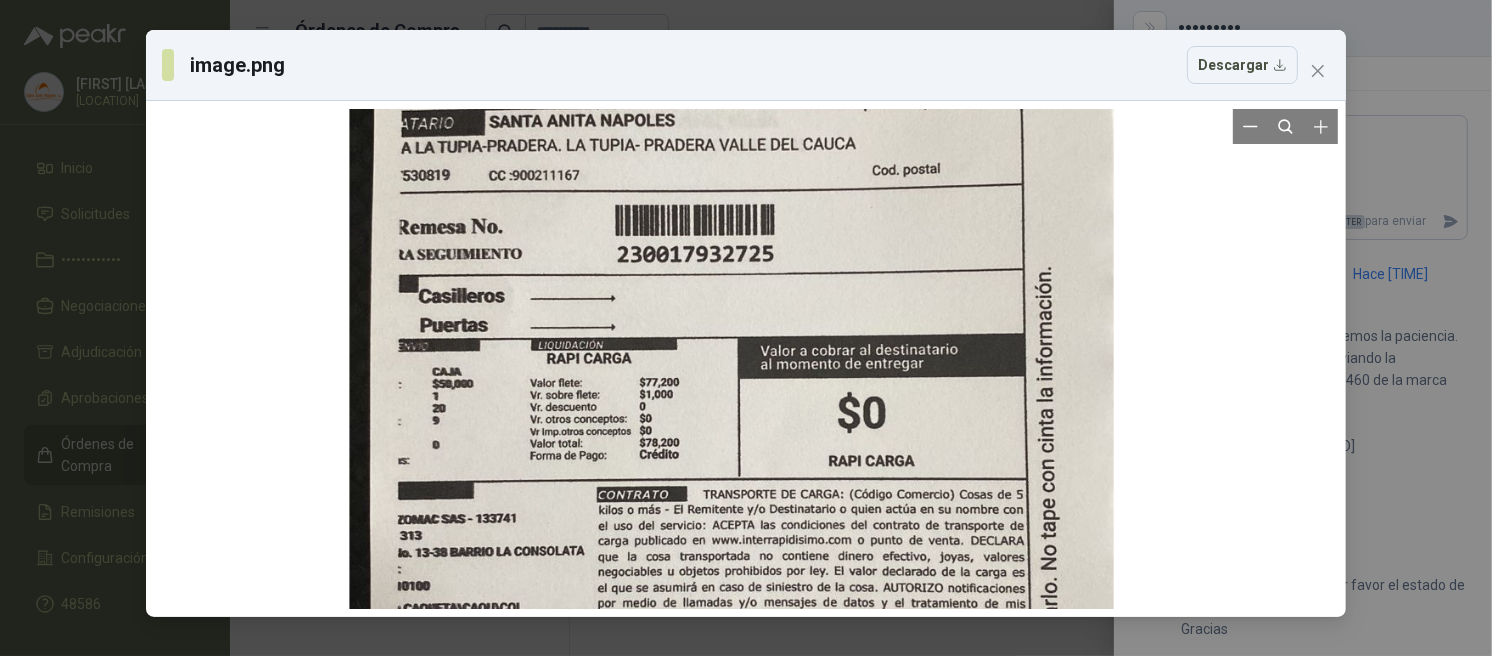 drag, startPoint x: 817, startPoint y: 213, endPoint x: 804, endPoint y: 358, distance: 145.58159 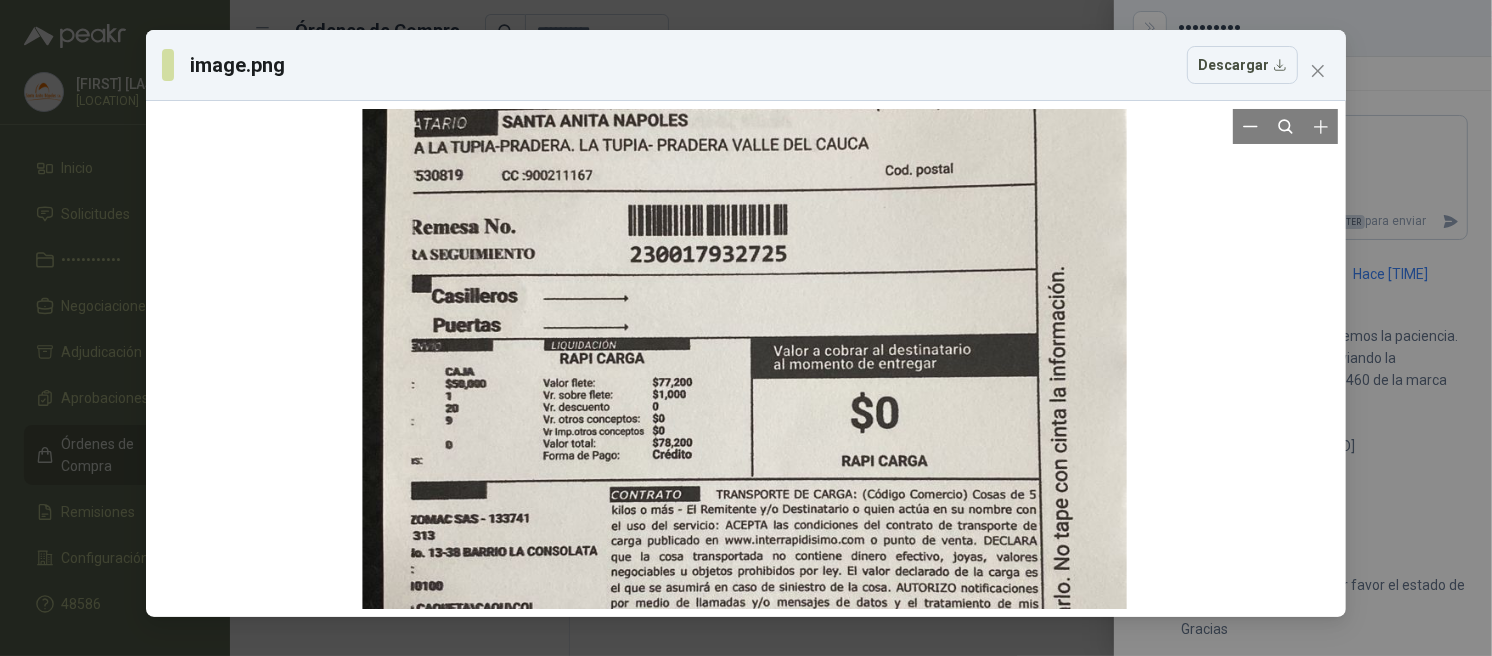 drag, startPoint x: 807, startPoint y: 291, endPoint x: 800, endPoint y: 350, distance: 59.413803 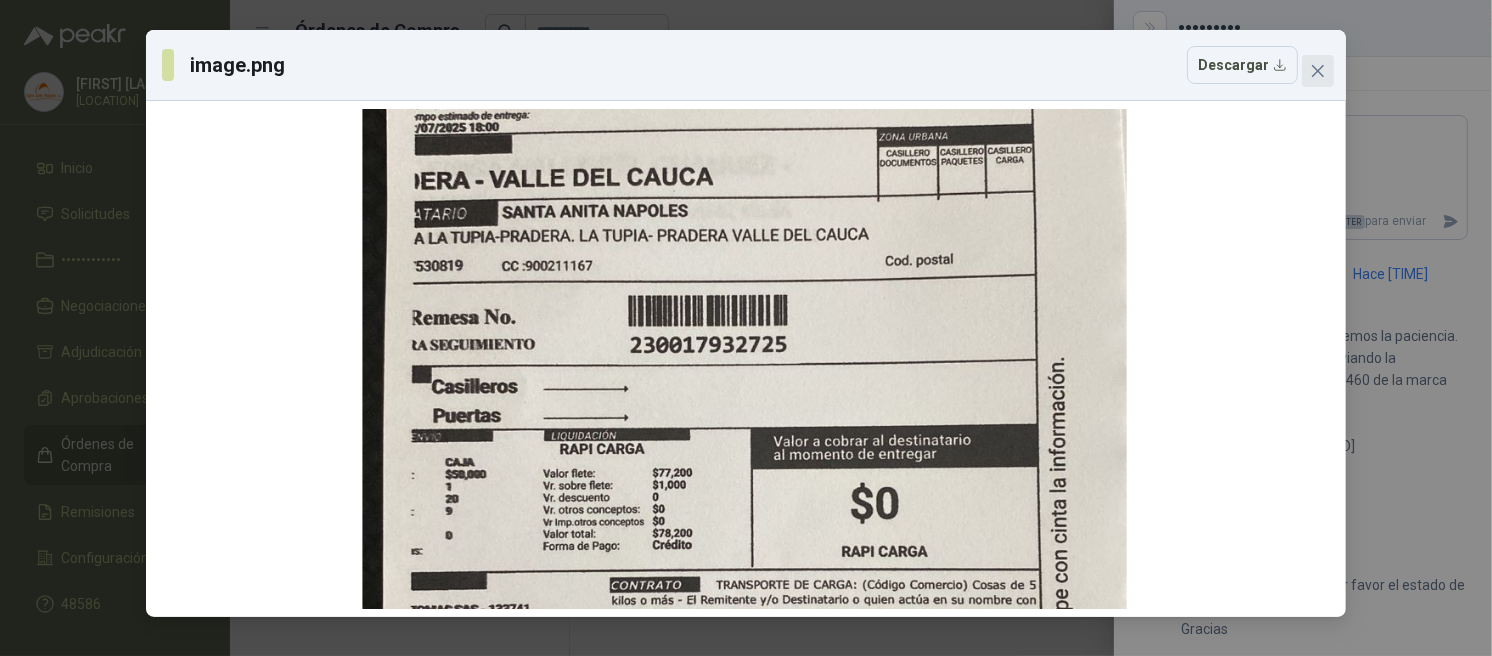 click at bounding box center [1318, 71] 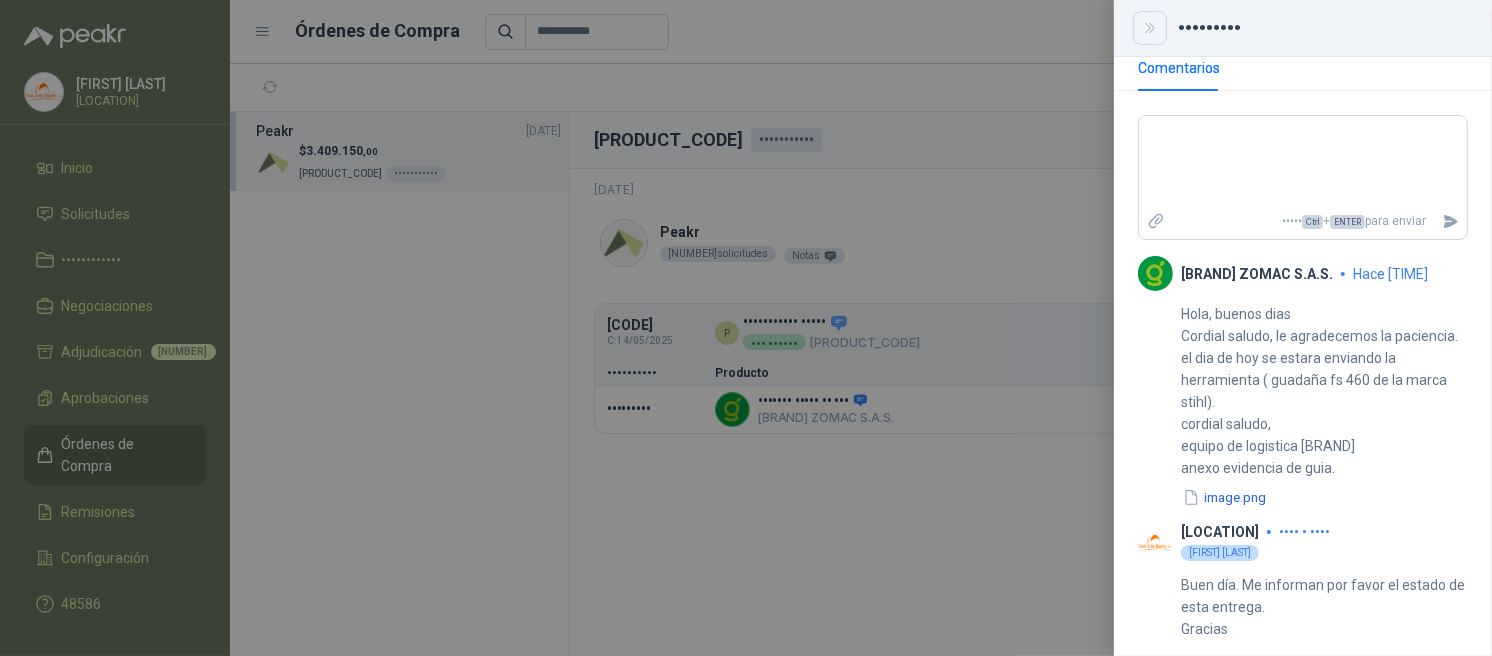 click at bounding box center (1150, 28) 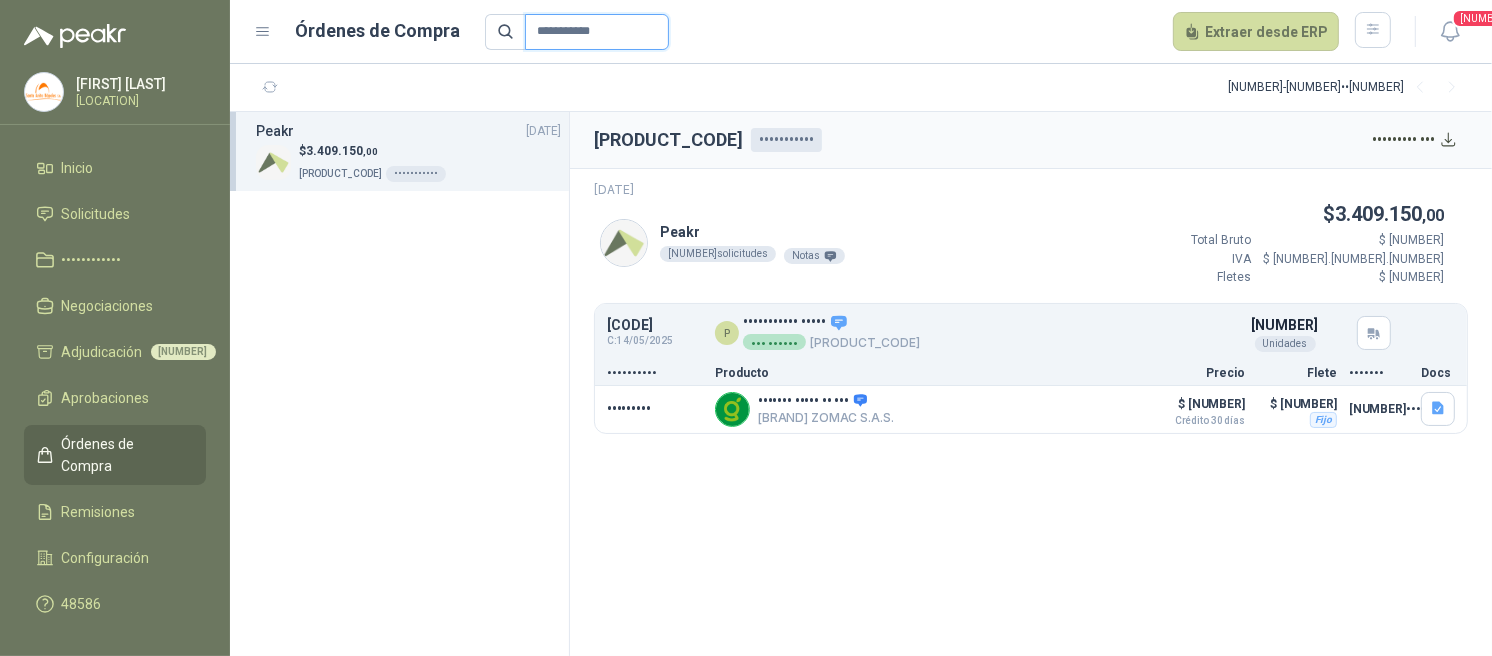 drag, startPoint x: 620, startPoint y: 30, endPoint x: 308, endPoint y: 30, distance: 312 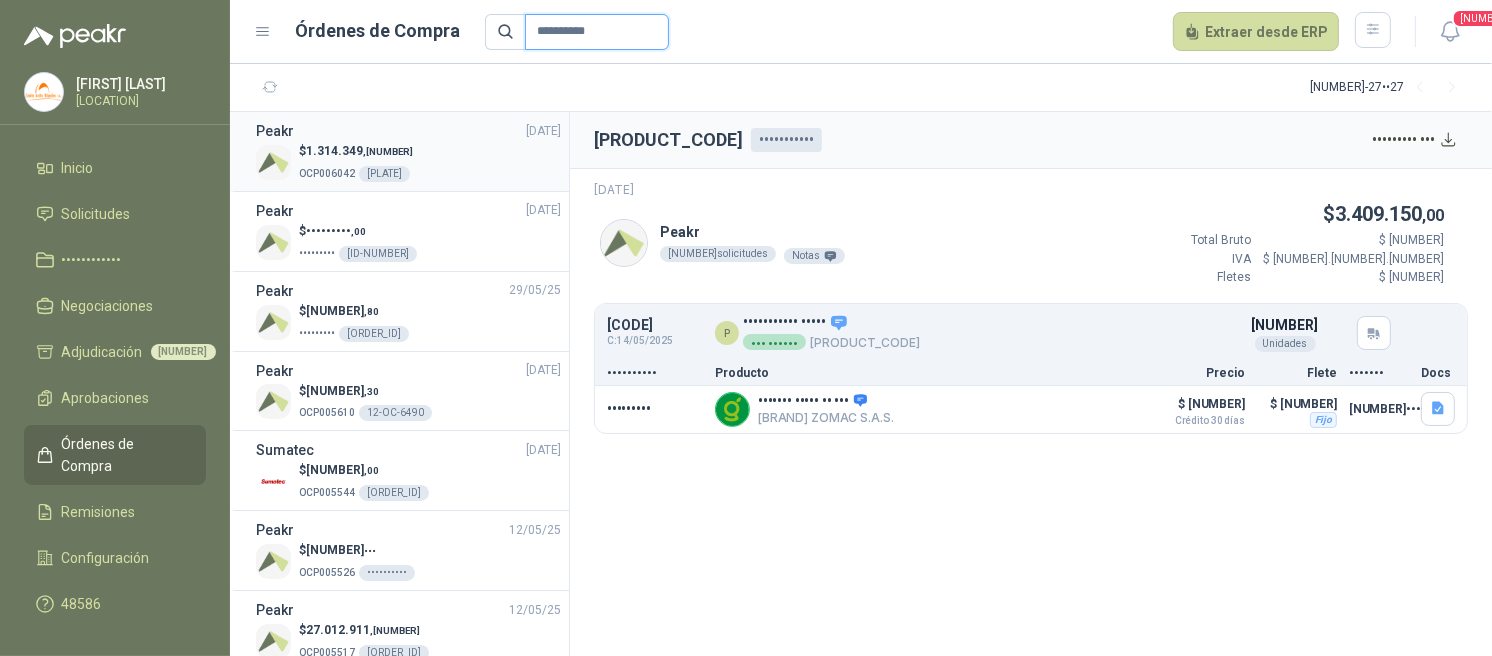 type on "**********" 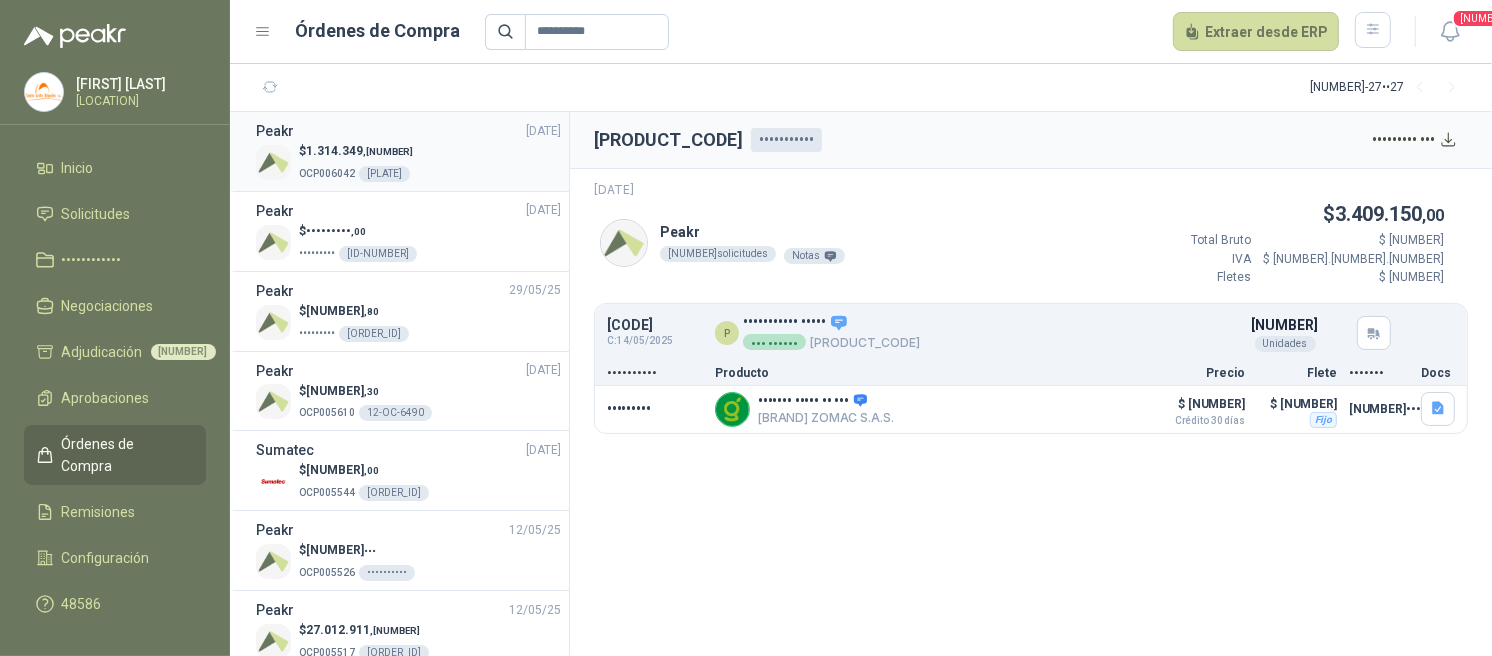 click on "Peakr 16/06/25" at bounding box center (408, 131) 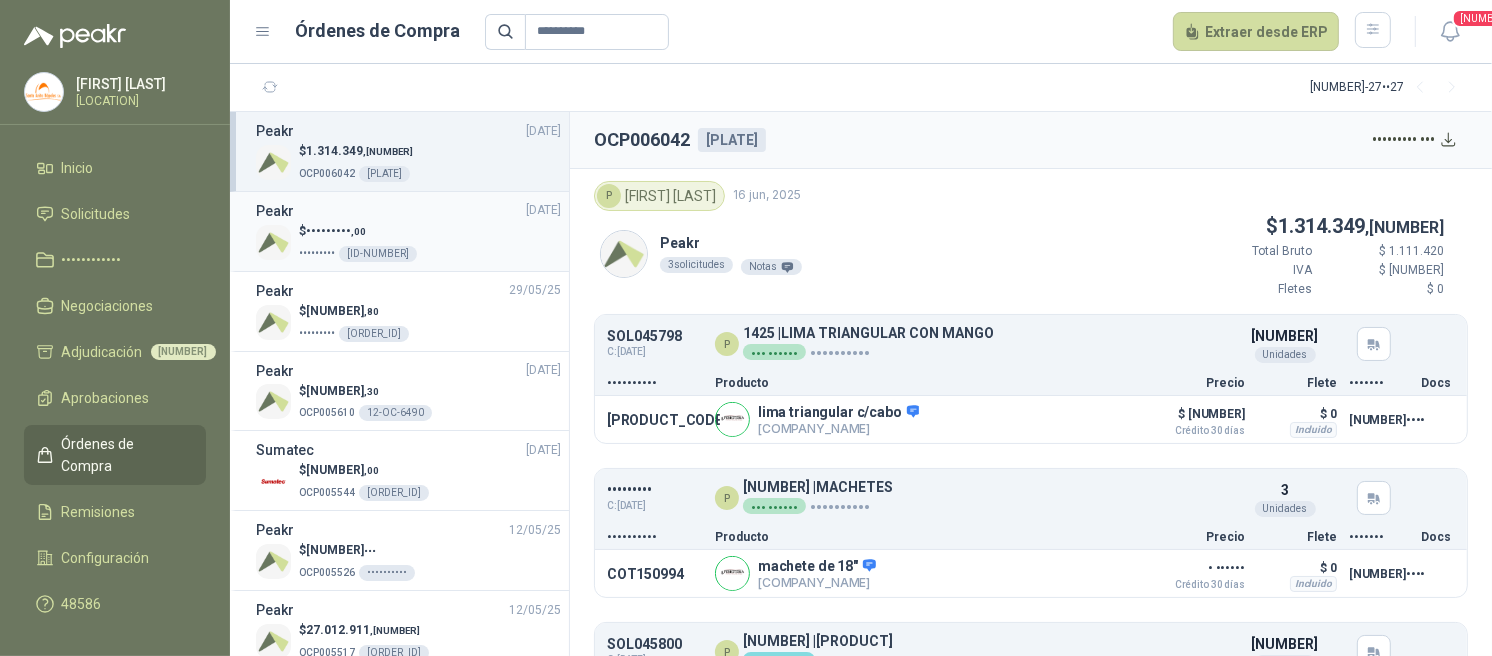 click on "$ [NUMBER] ,00 [CODE] [PLATE]" at bounding box center [408, 242] 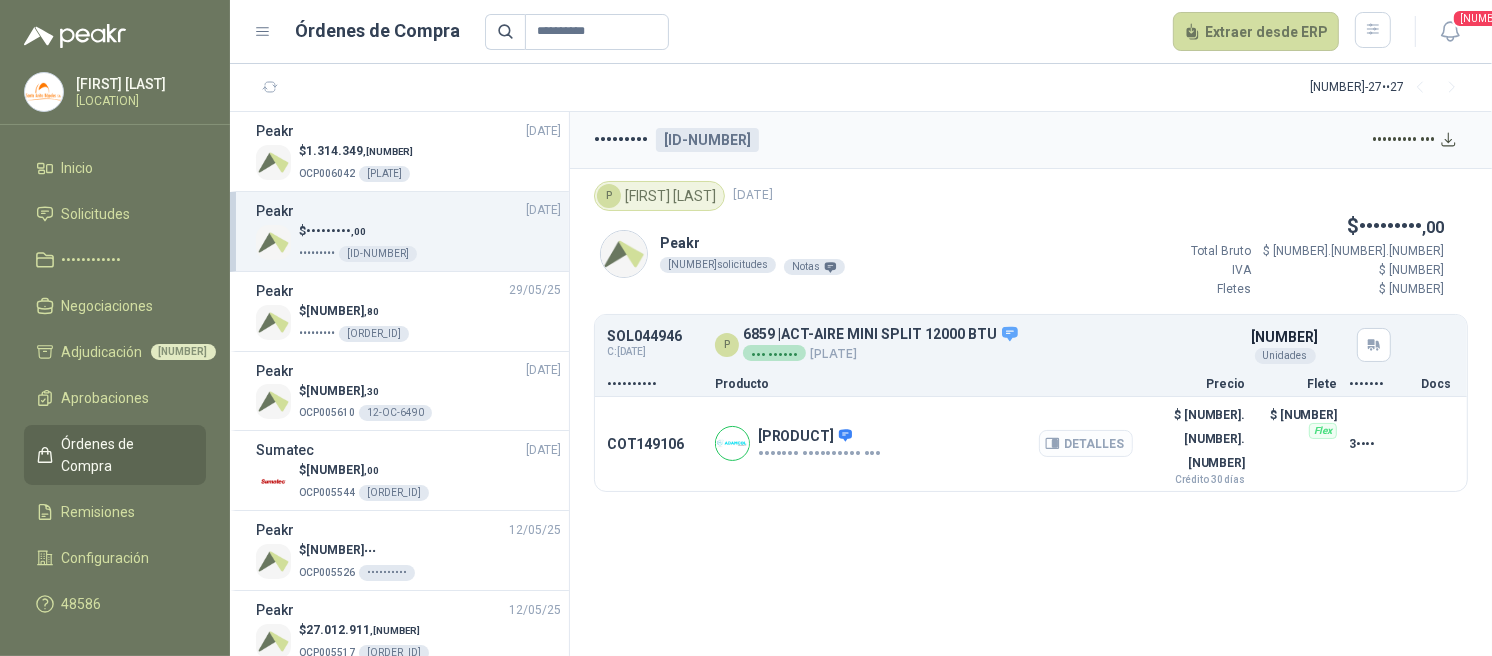 click on "Detalles" at bounding box center [1086, 443] 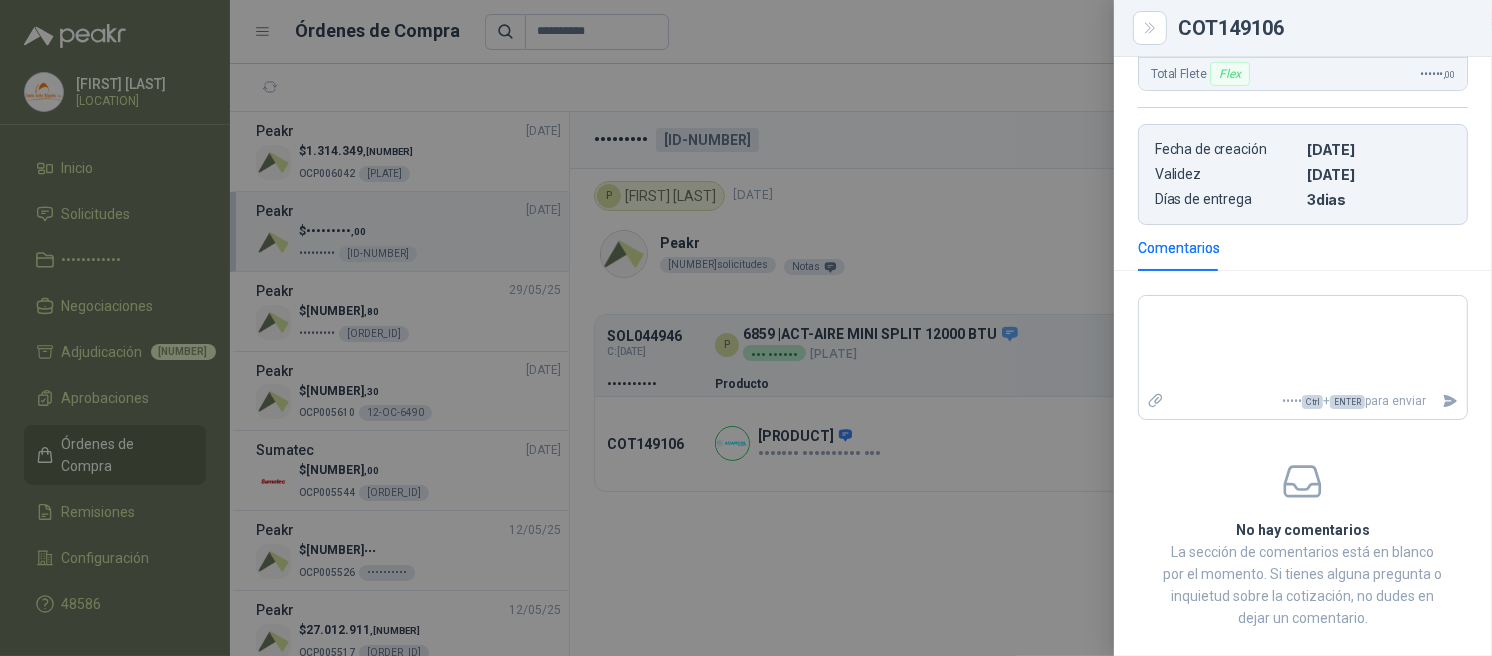 scroll, scrollTop: 614, scrollLeft: 0, axis: vertical 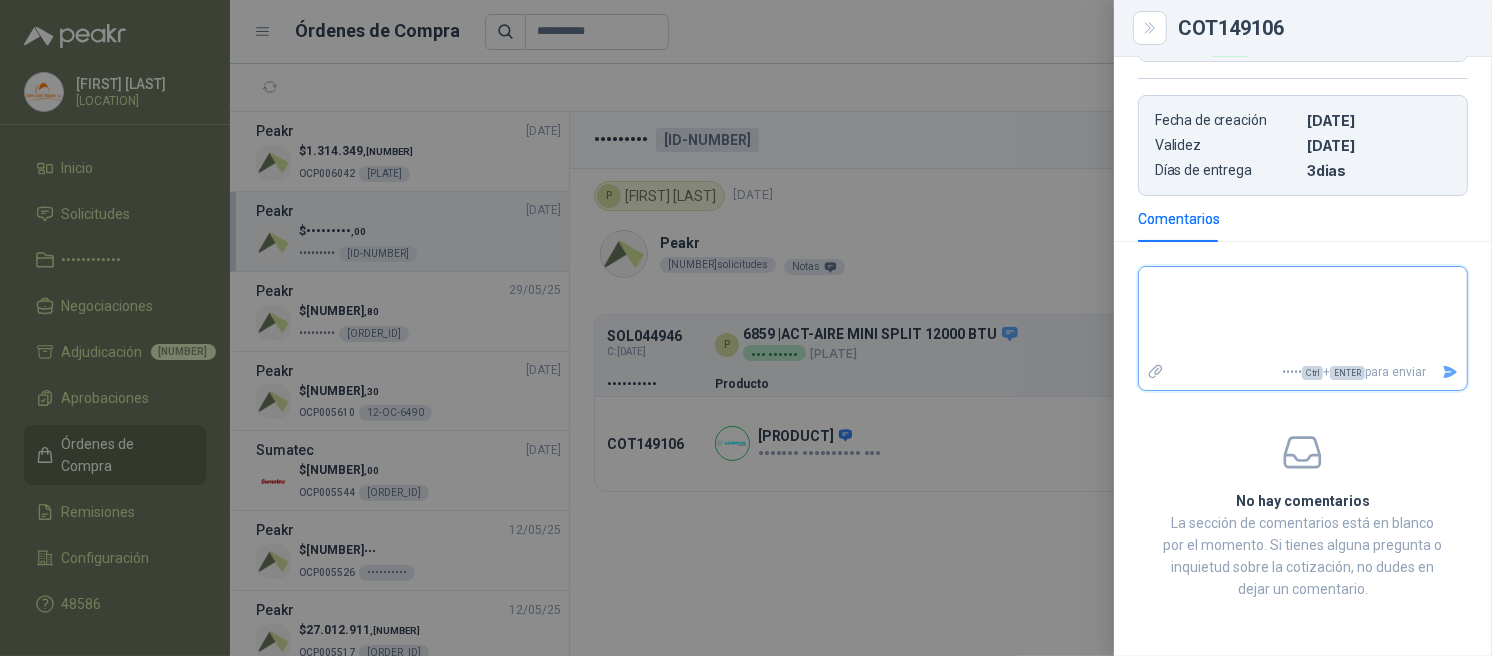 click at bounding box center (1303, 313) 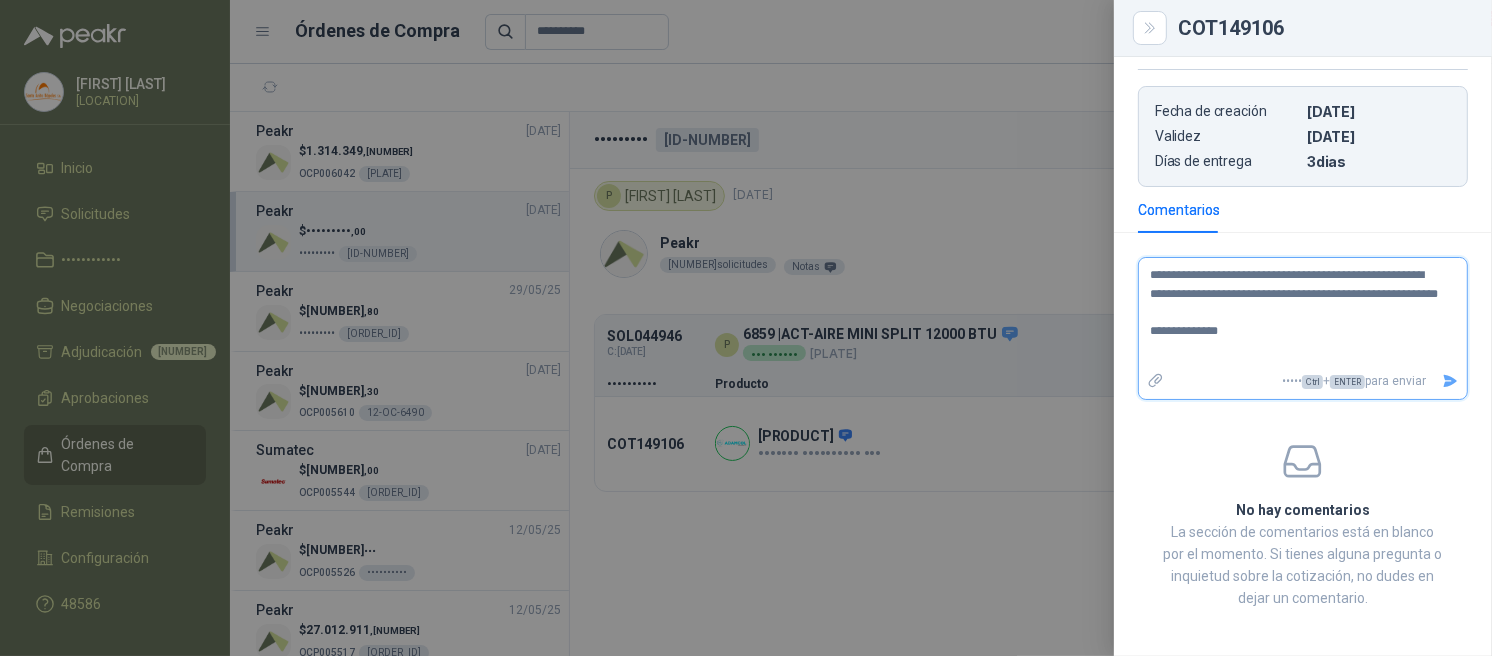 type on "**********" 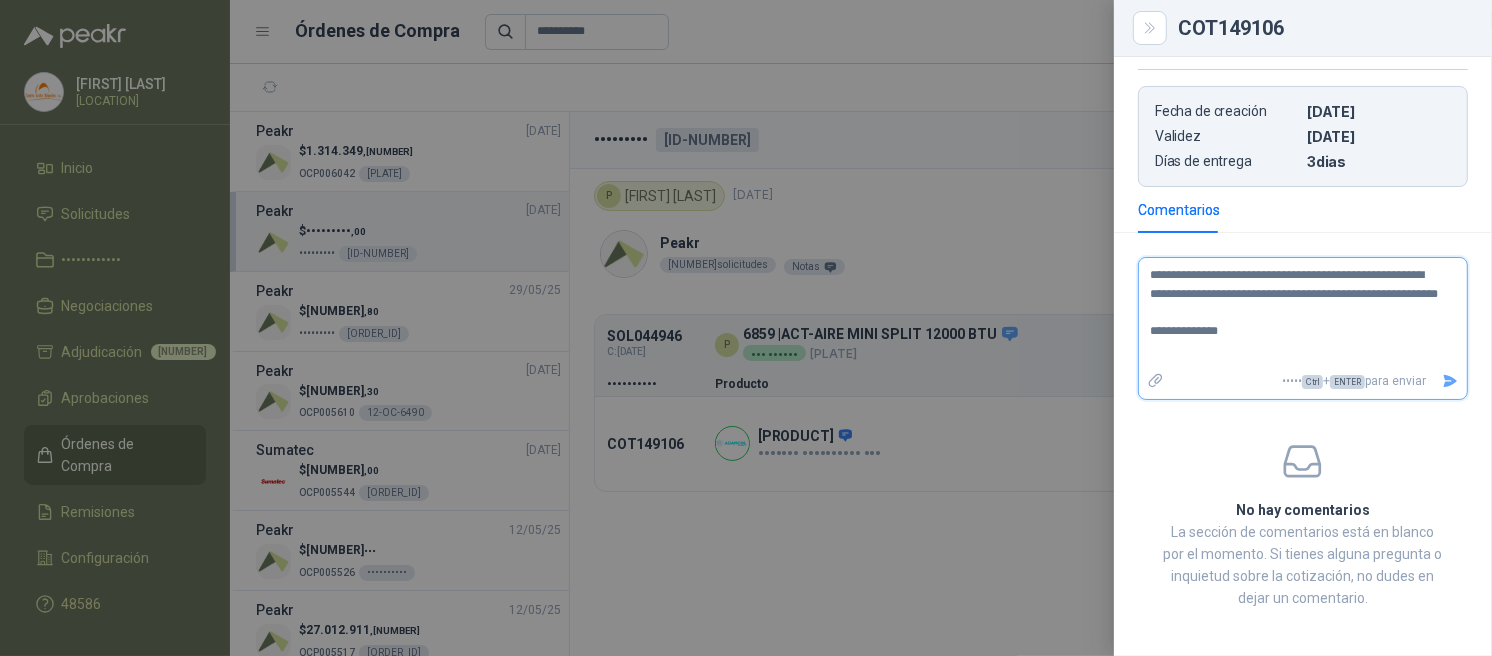 click at bounding box center [1451, 381] 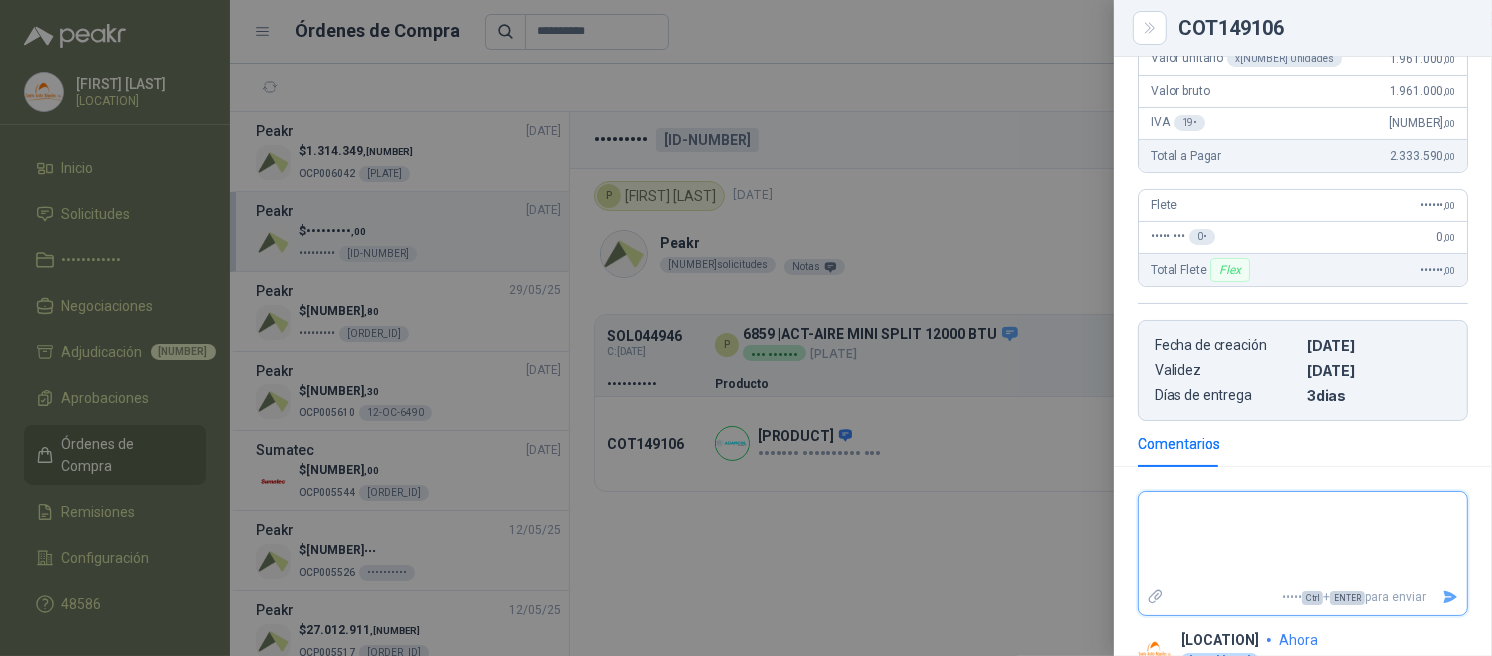 scroll, scrollTop: 555, scrollLeft: 0, axis: vertical 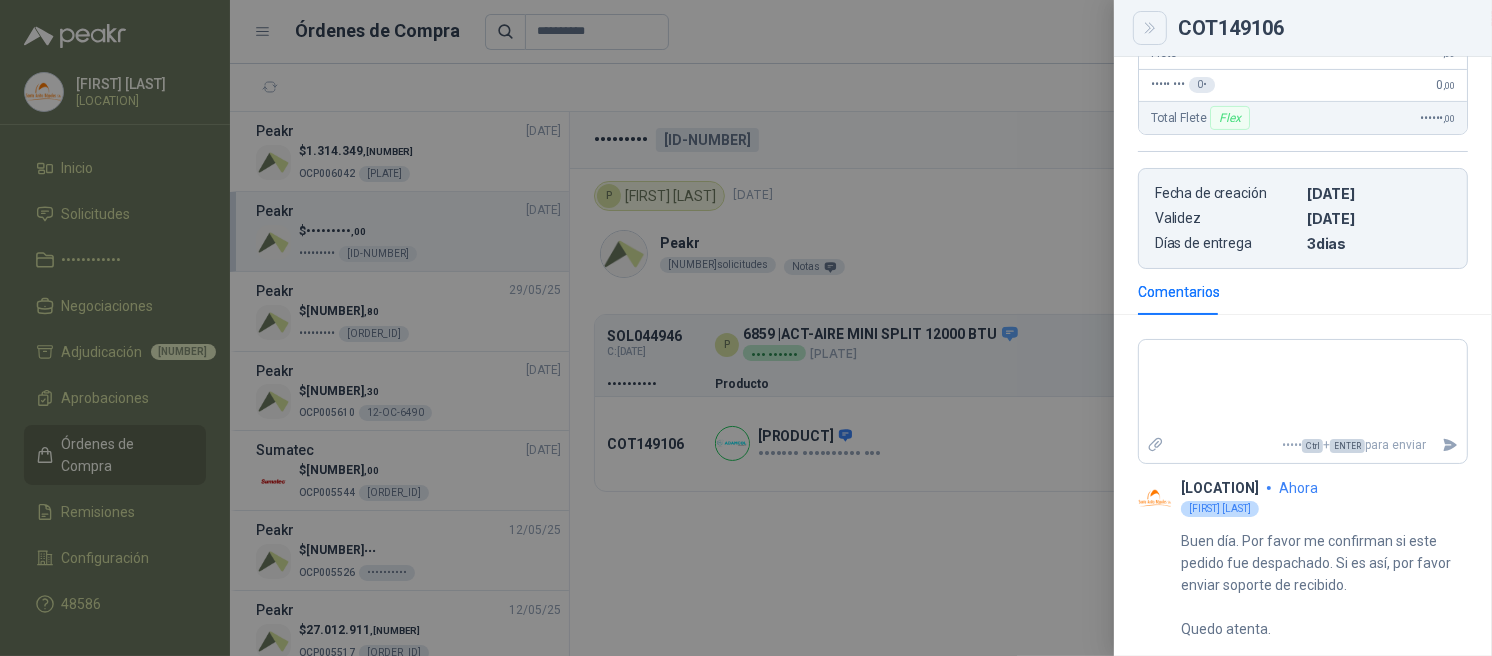 click at bounding box center (1150, 28) 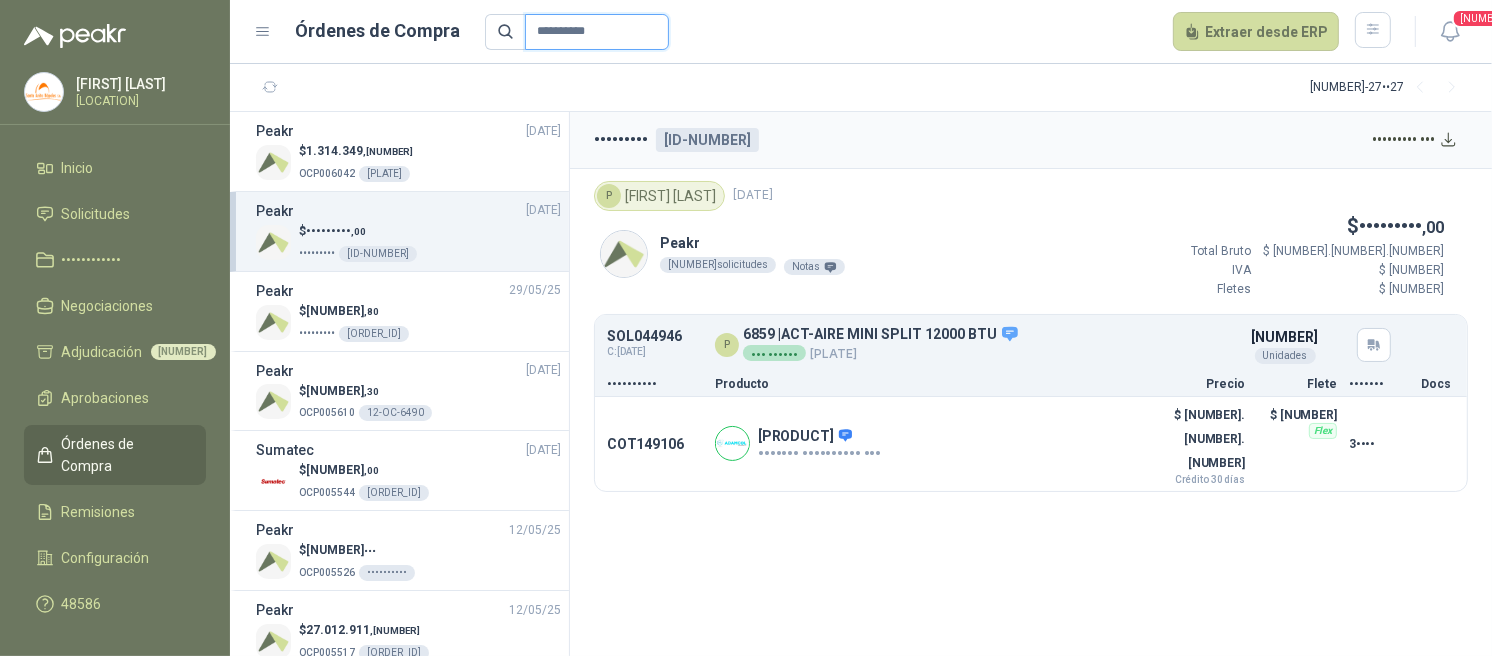 click on "**********" at bounding box center [597, 32] 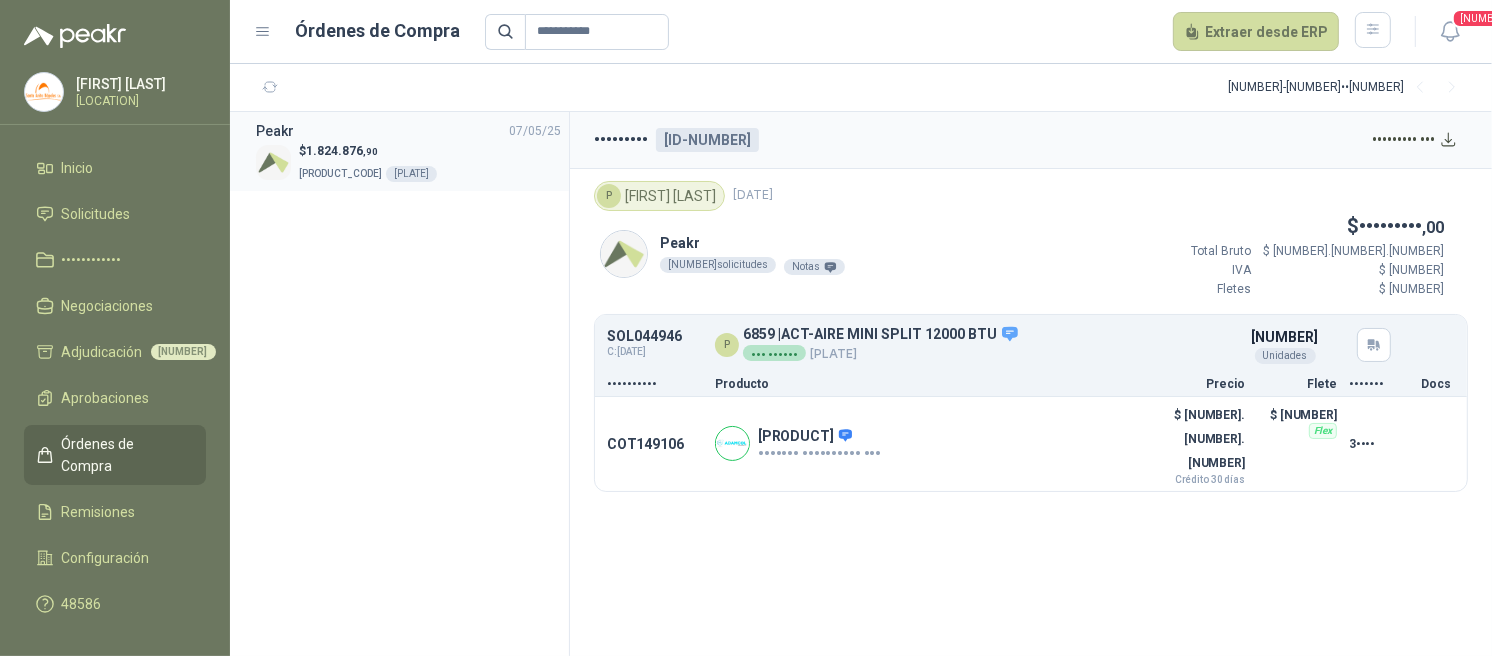 click on "$  1.824.876 ,90" at bounding box center [368, 151] 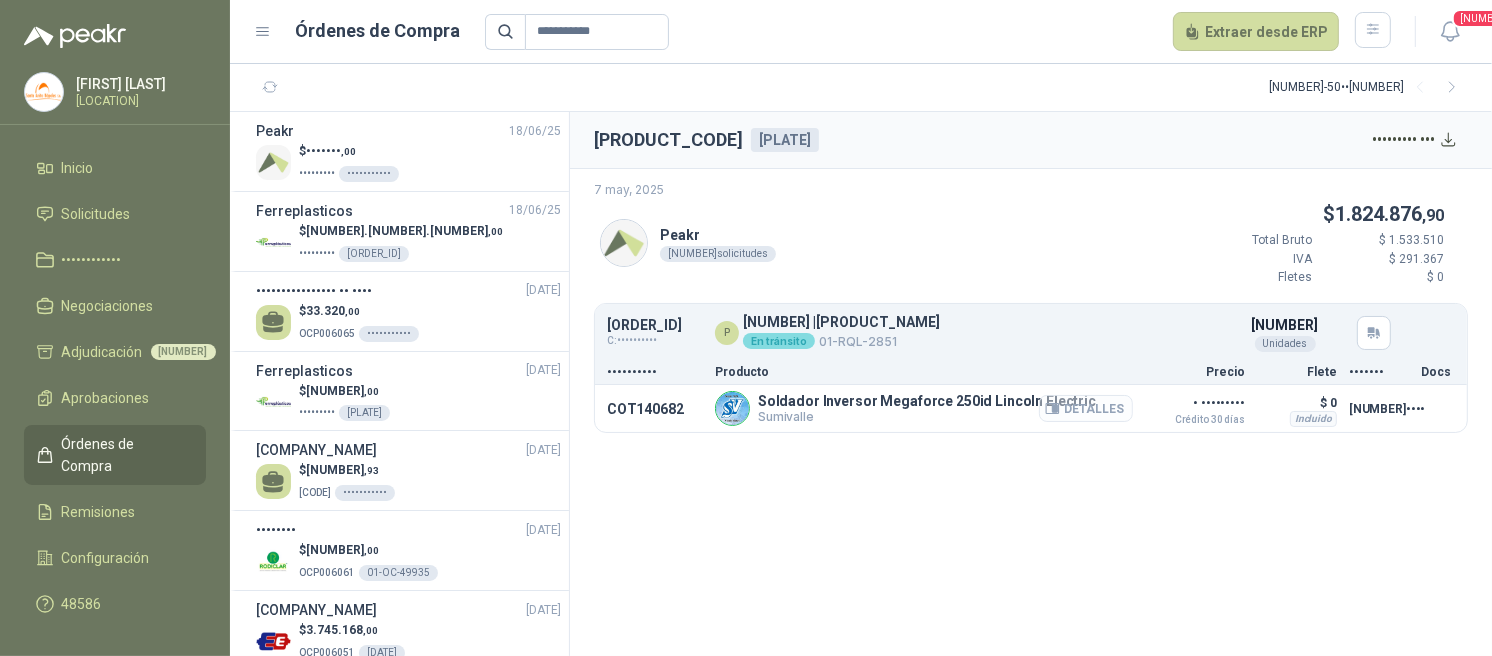 click on "Detalles" at bounding box center [1086, 408] 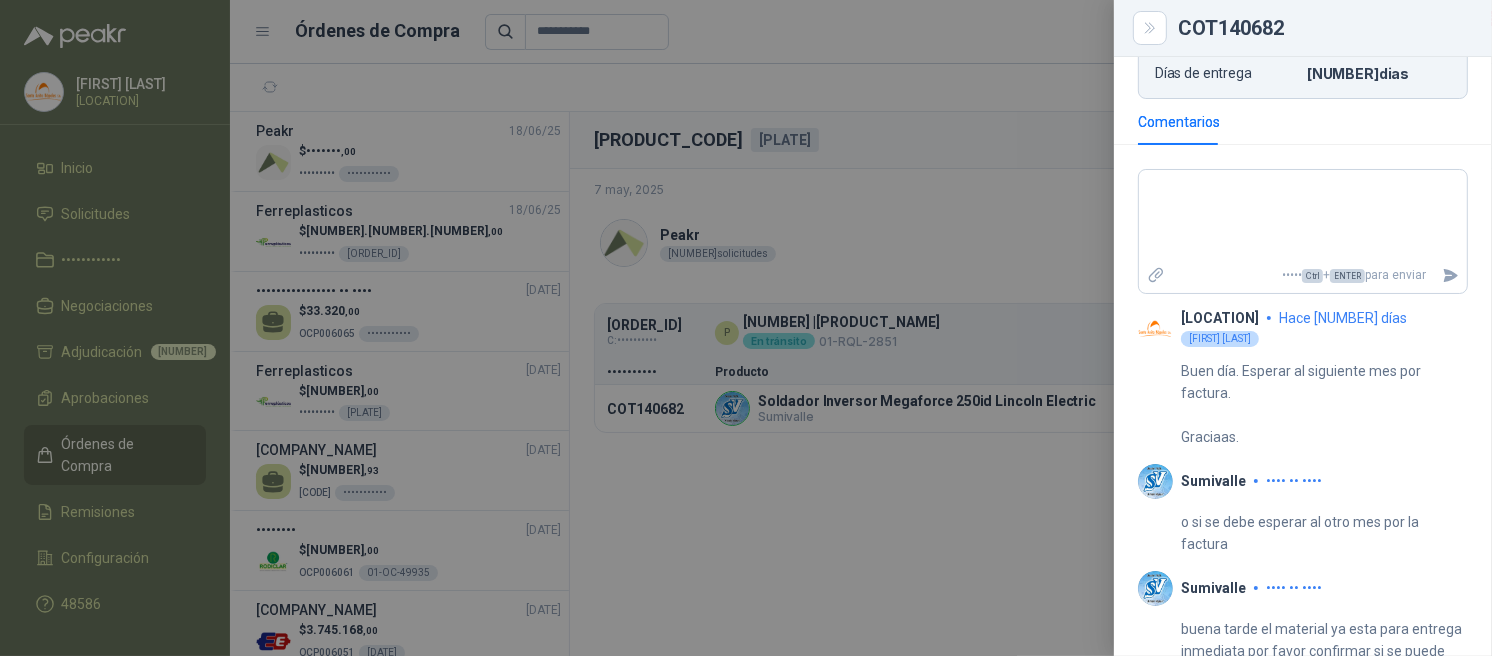 scroll, scrollTop: 570, scrollLeft: 0, axis: vertical 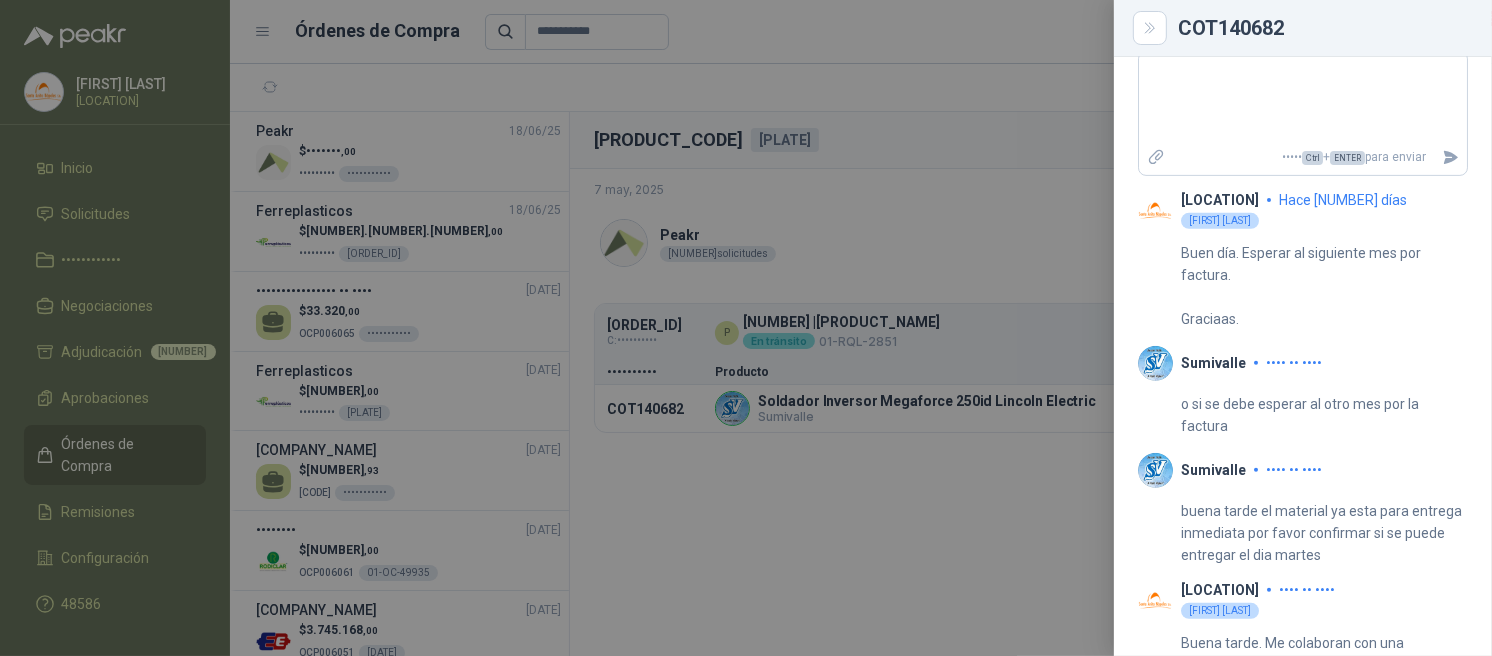 click at bounding box center (746, 328) 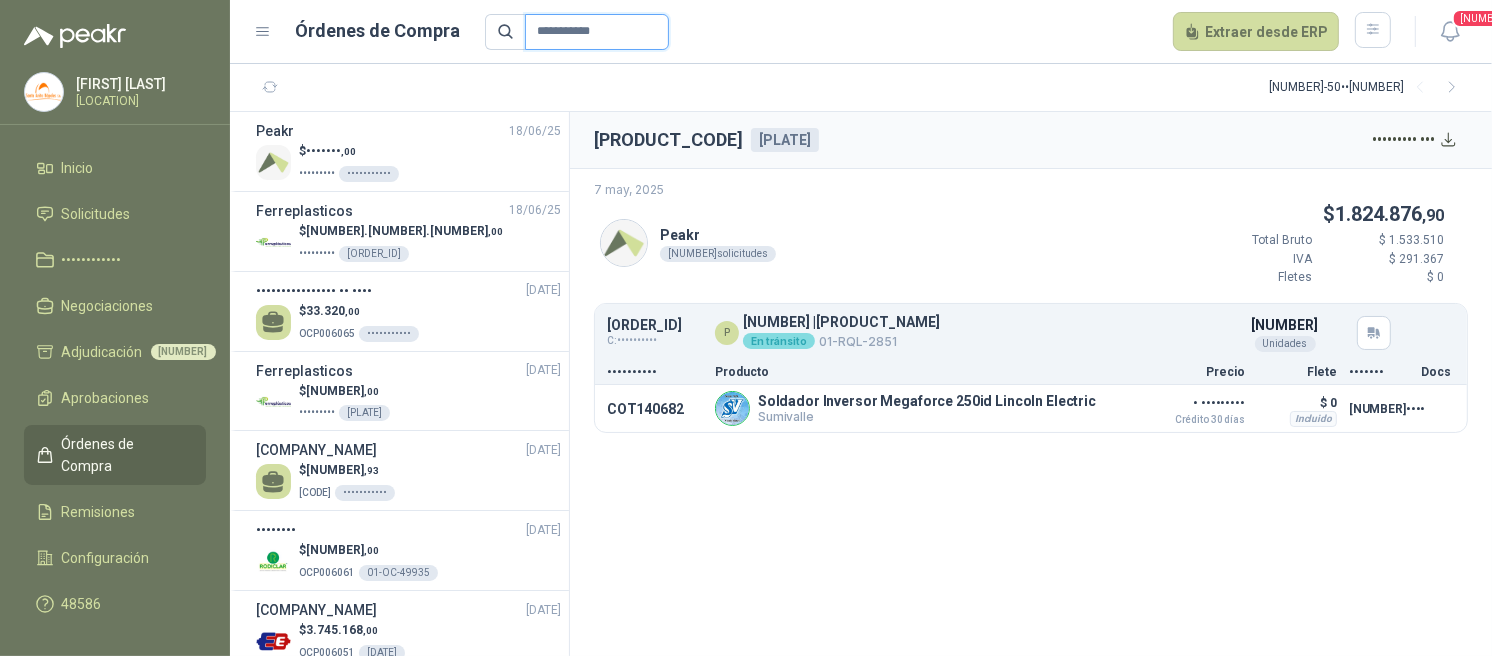 click on "•••••••••••" at bounding box center [597, 32] 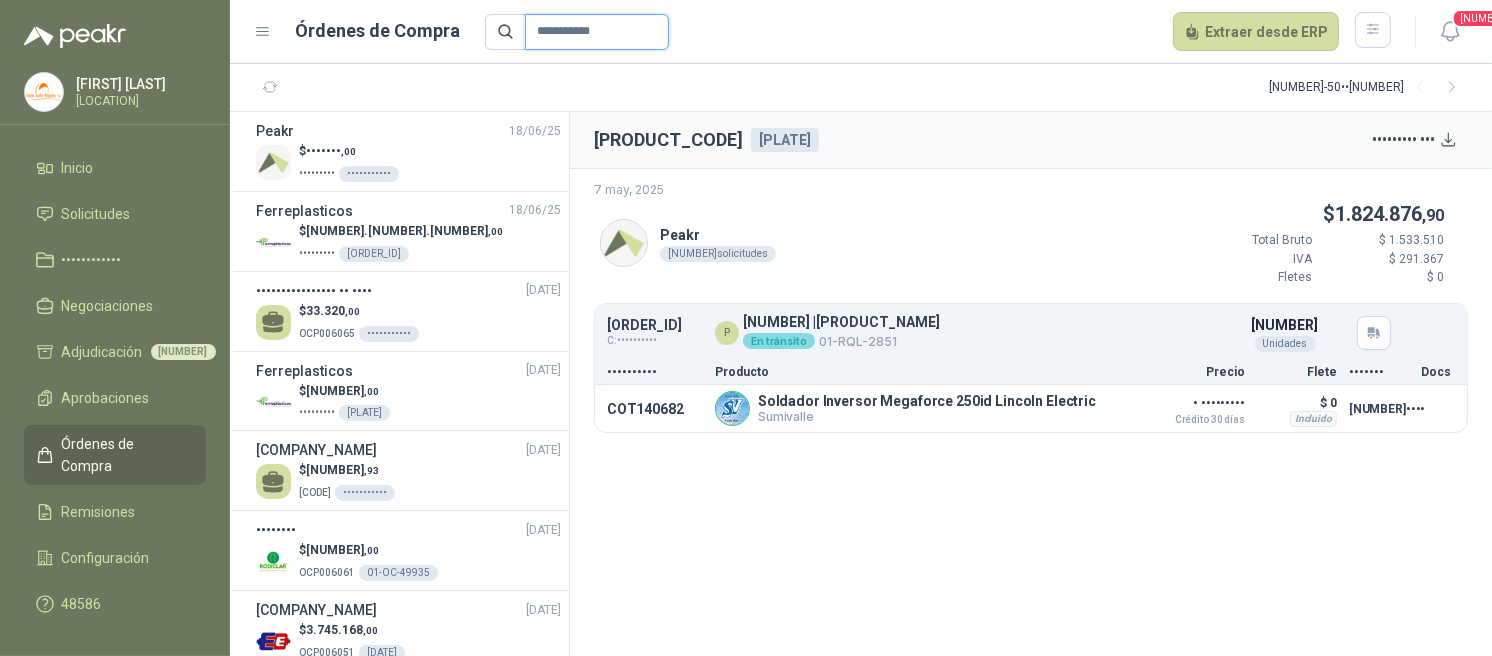 click on "•••••••••••" at bounding box center (597, 32) 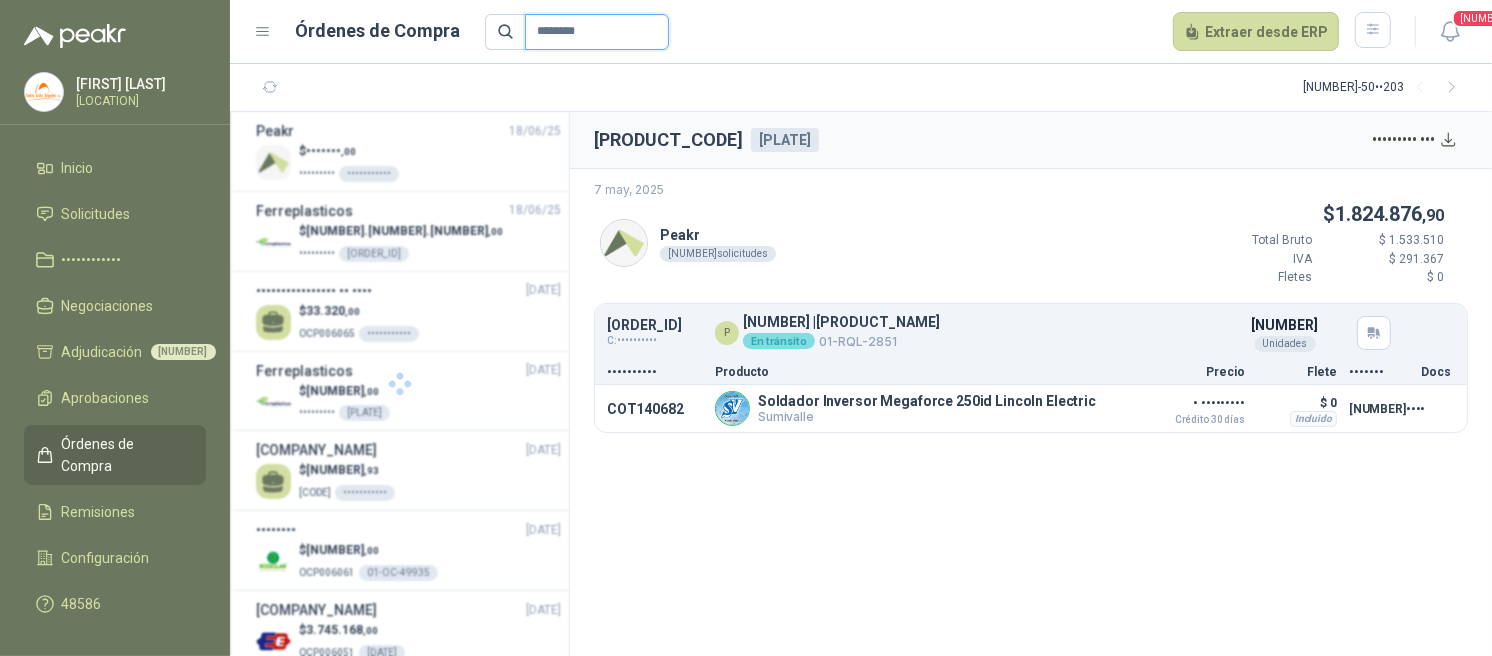 type on "*********" 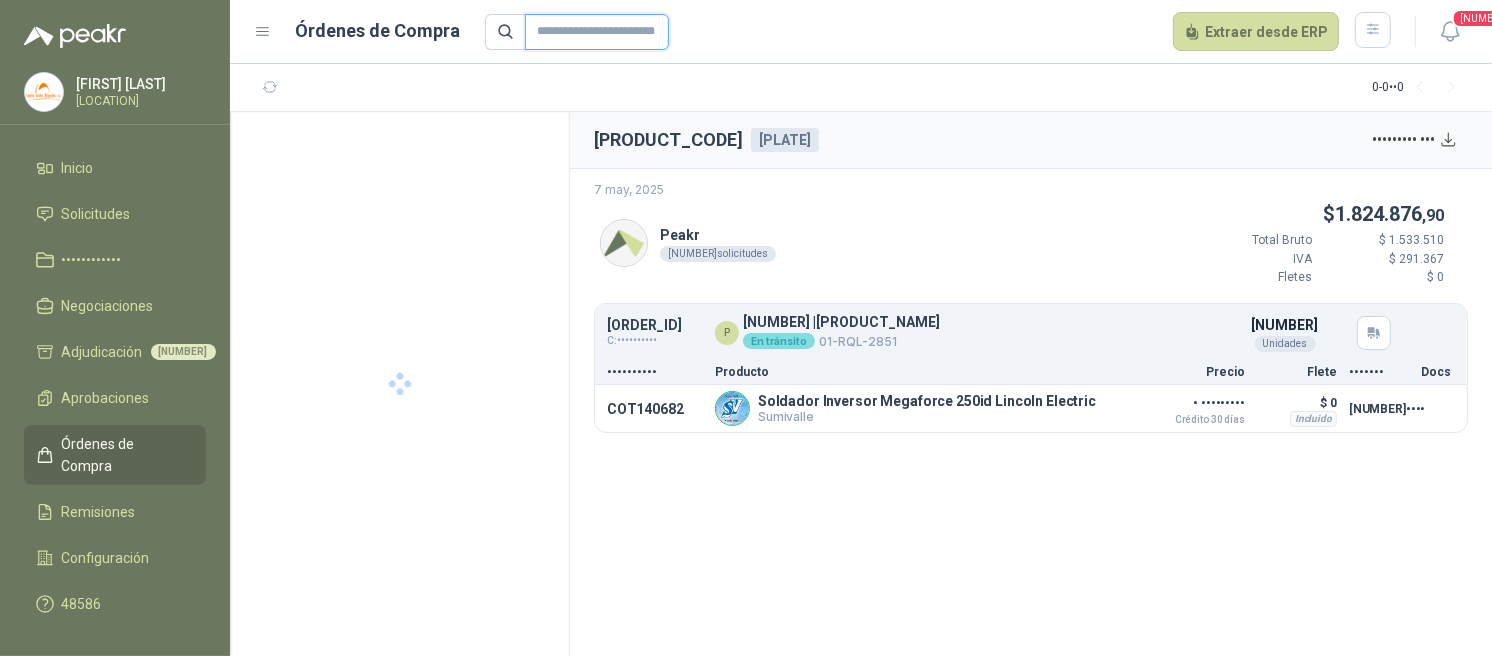 type 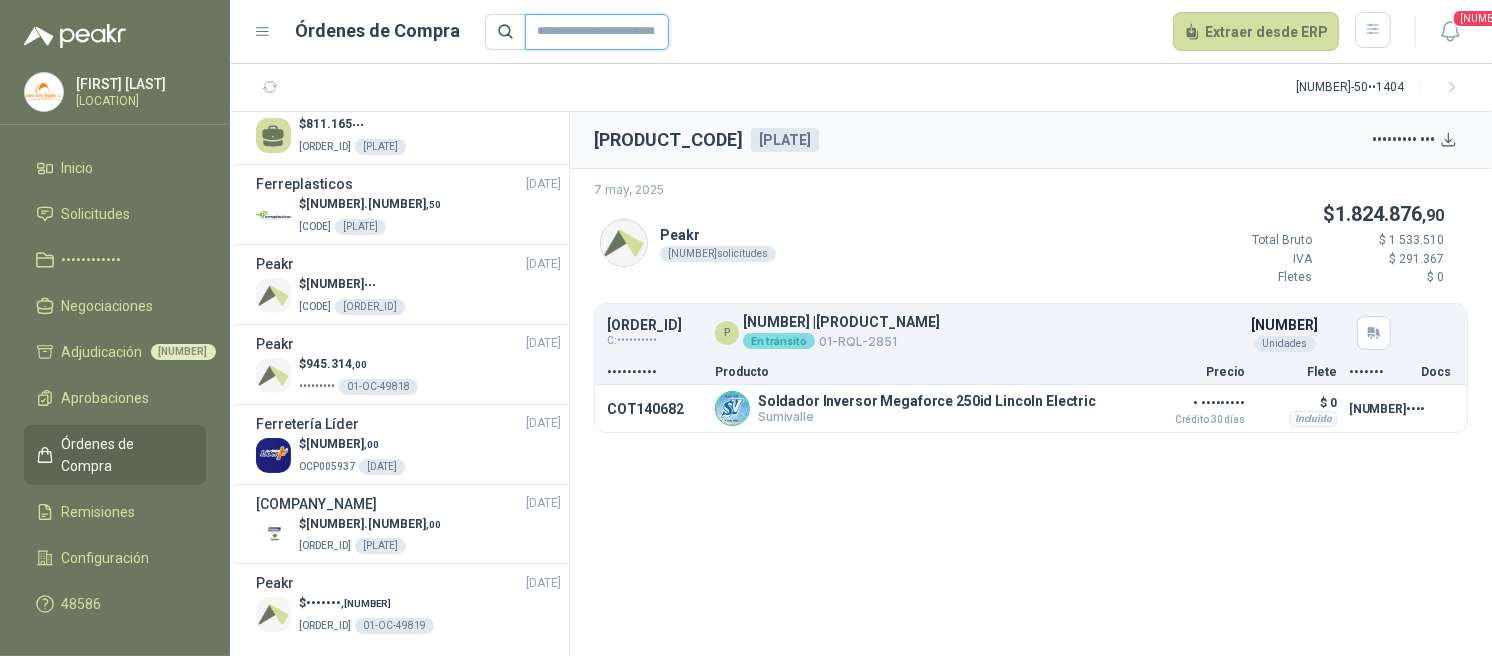 scroll, scrollTop: 3476, scrollLeft: 0, axis: vertical 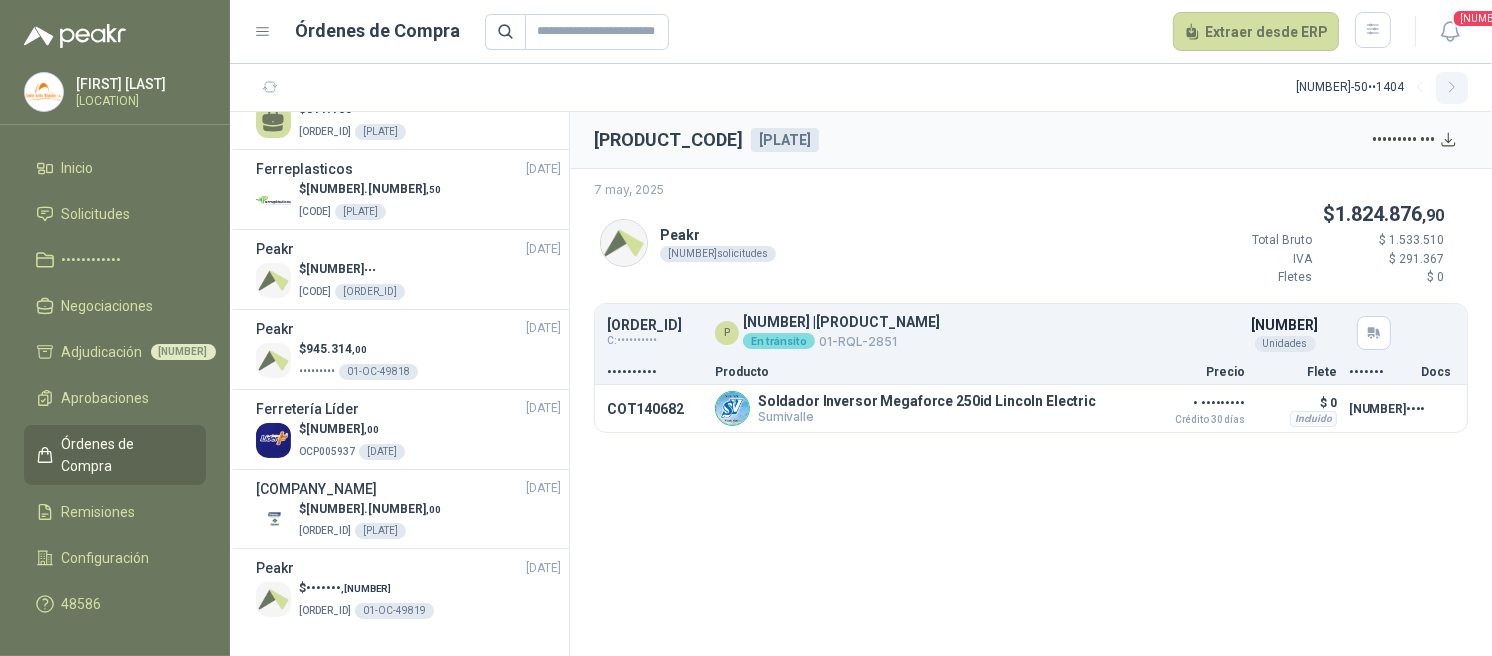 click at bounding box center (1420, 87) 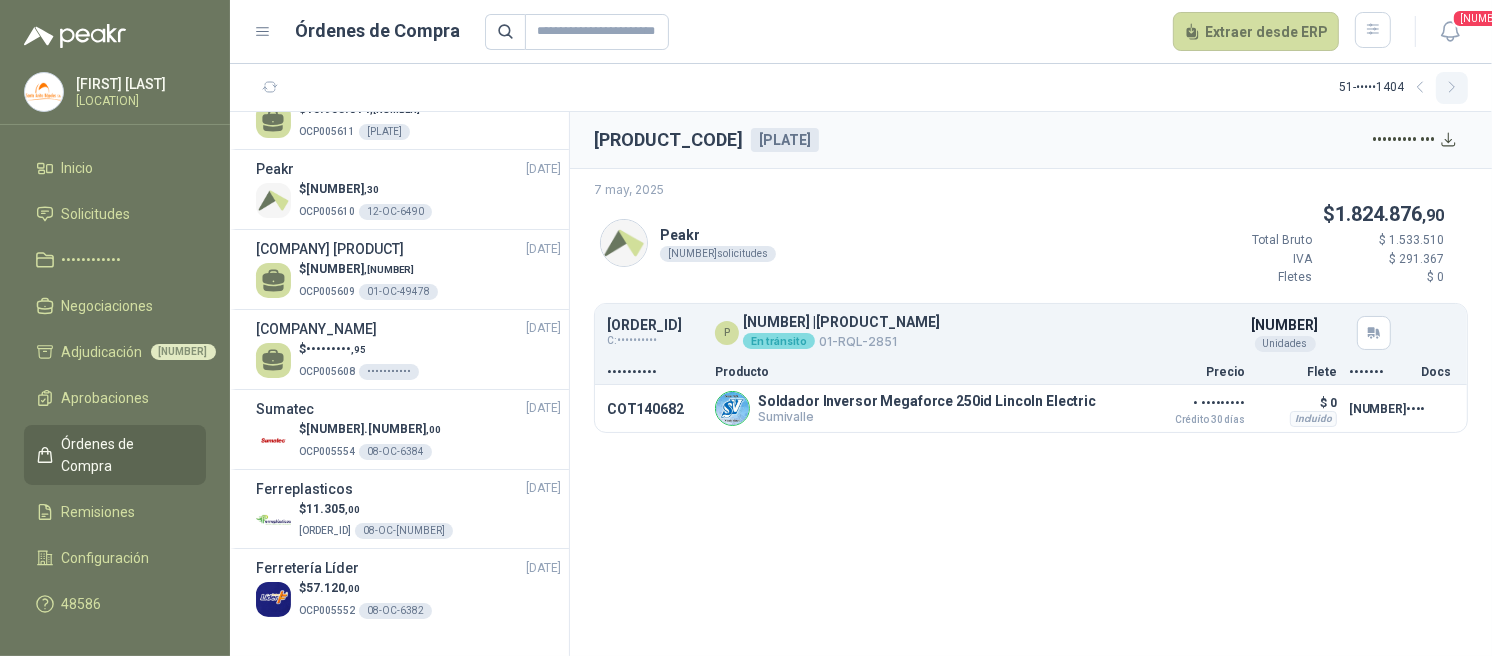 click at bounding box center (1420, 87) 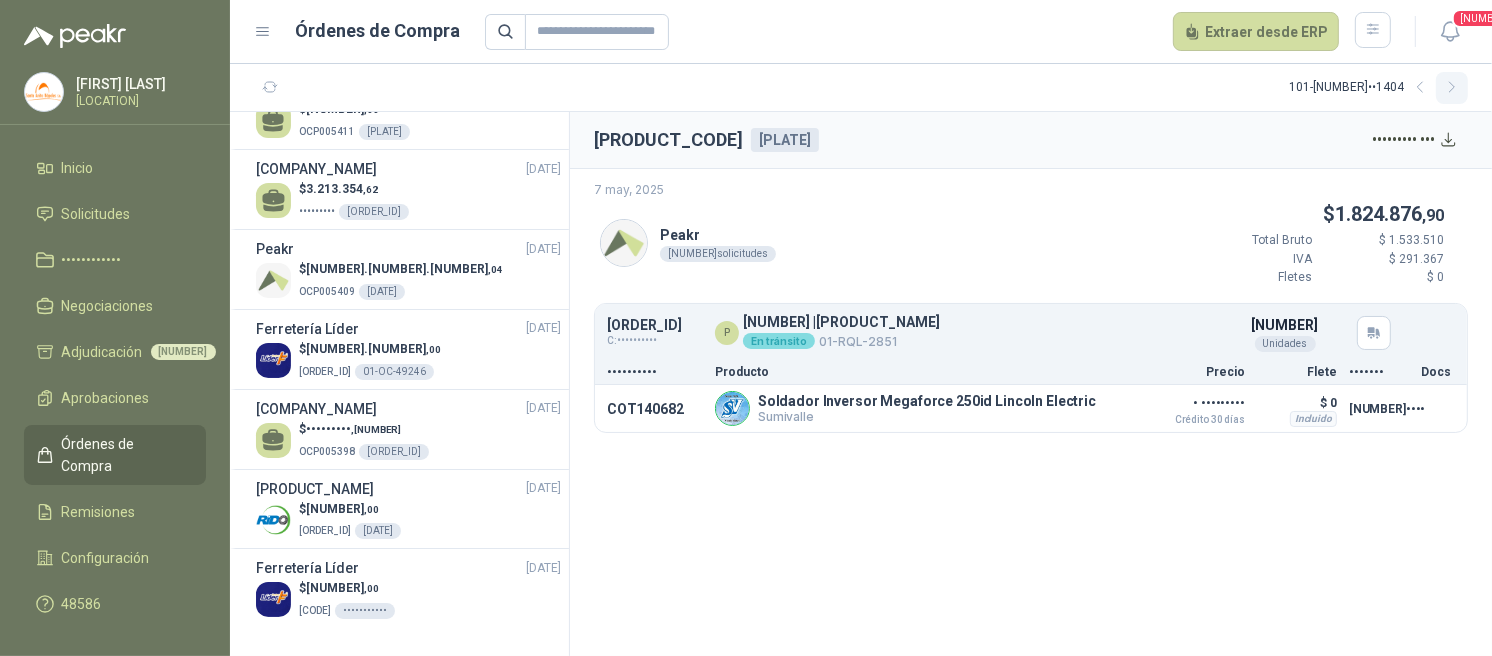 click at bounding box center [1420, 87] 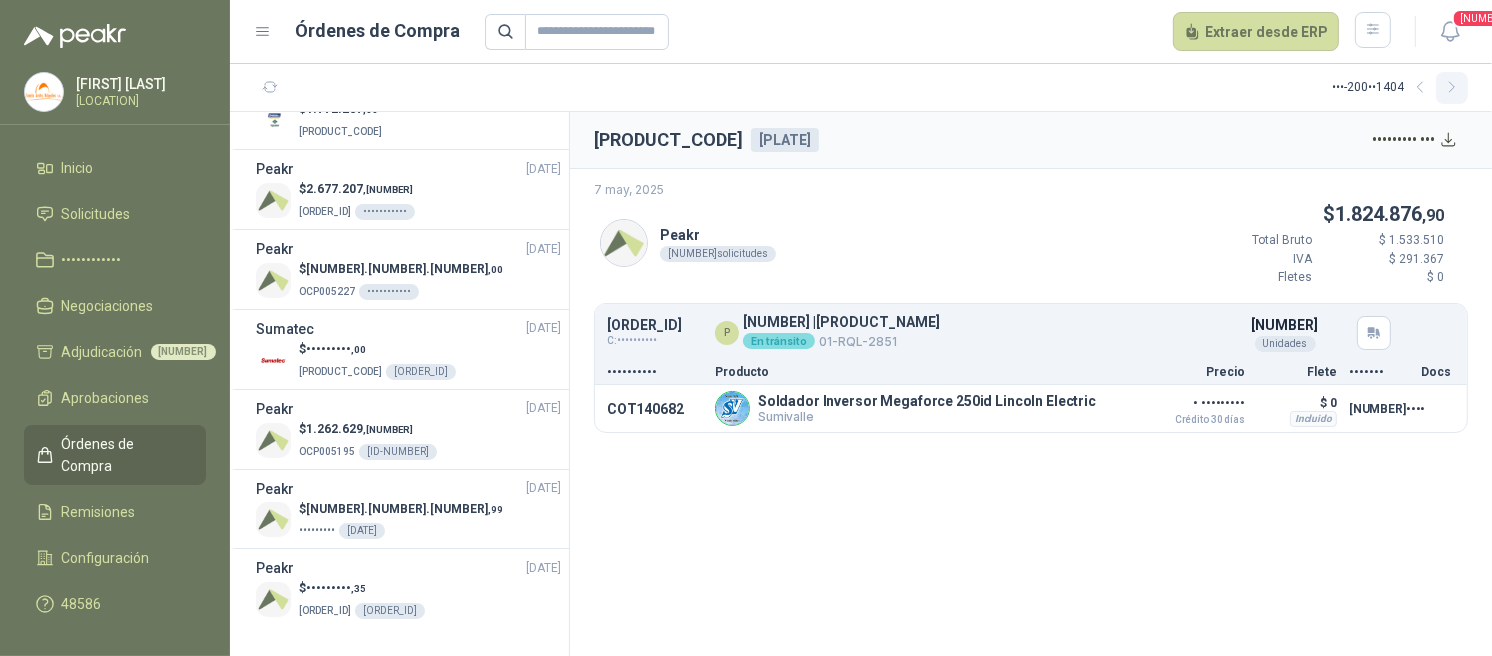 click at bounding box center (1420, 87) 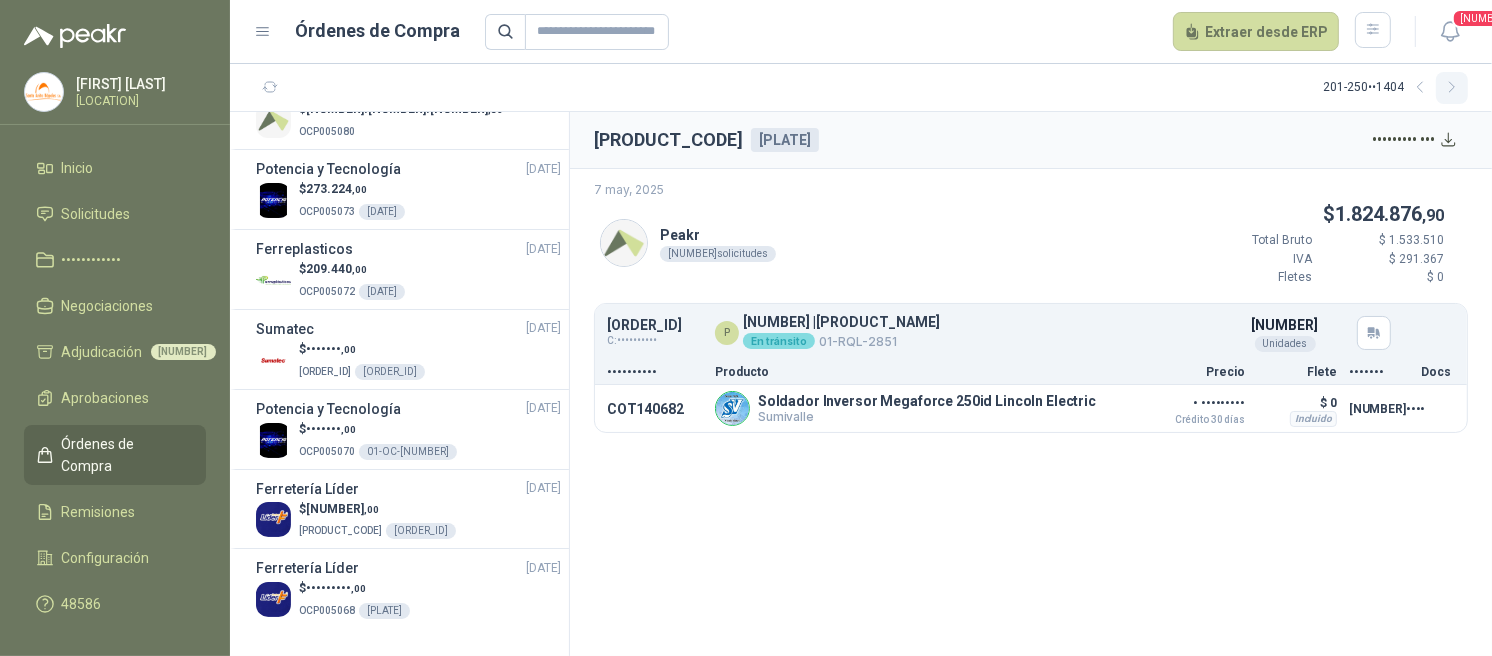 click at bounding box center [1420, 87] 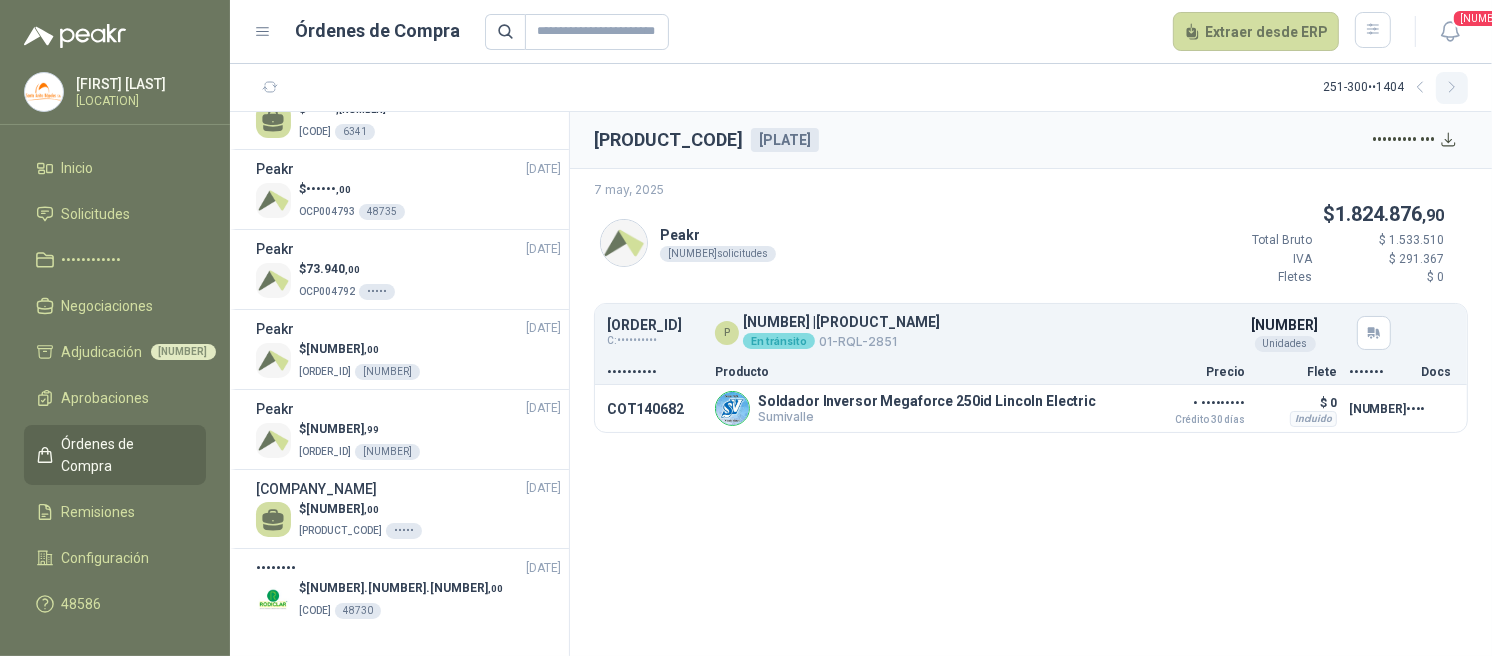 click at bounding box center (1420, 87) 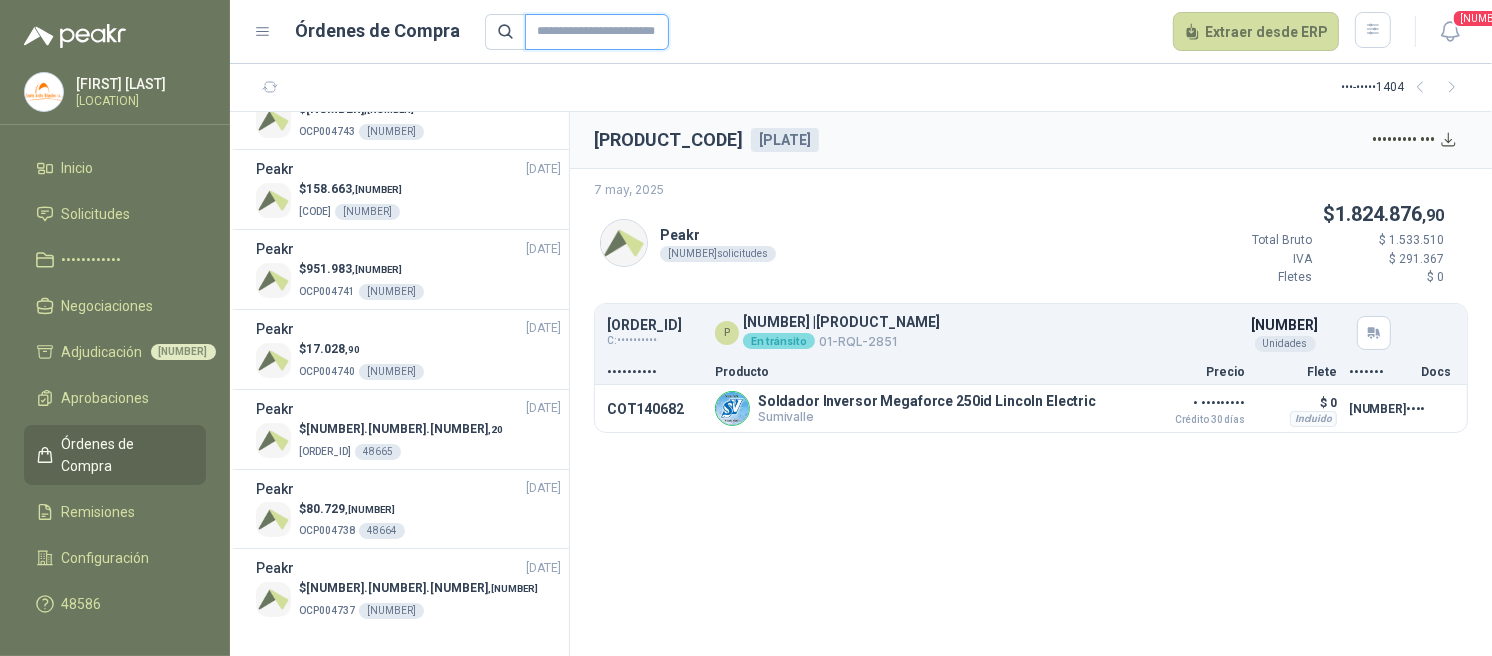click at bounding box center (597, 32) 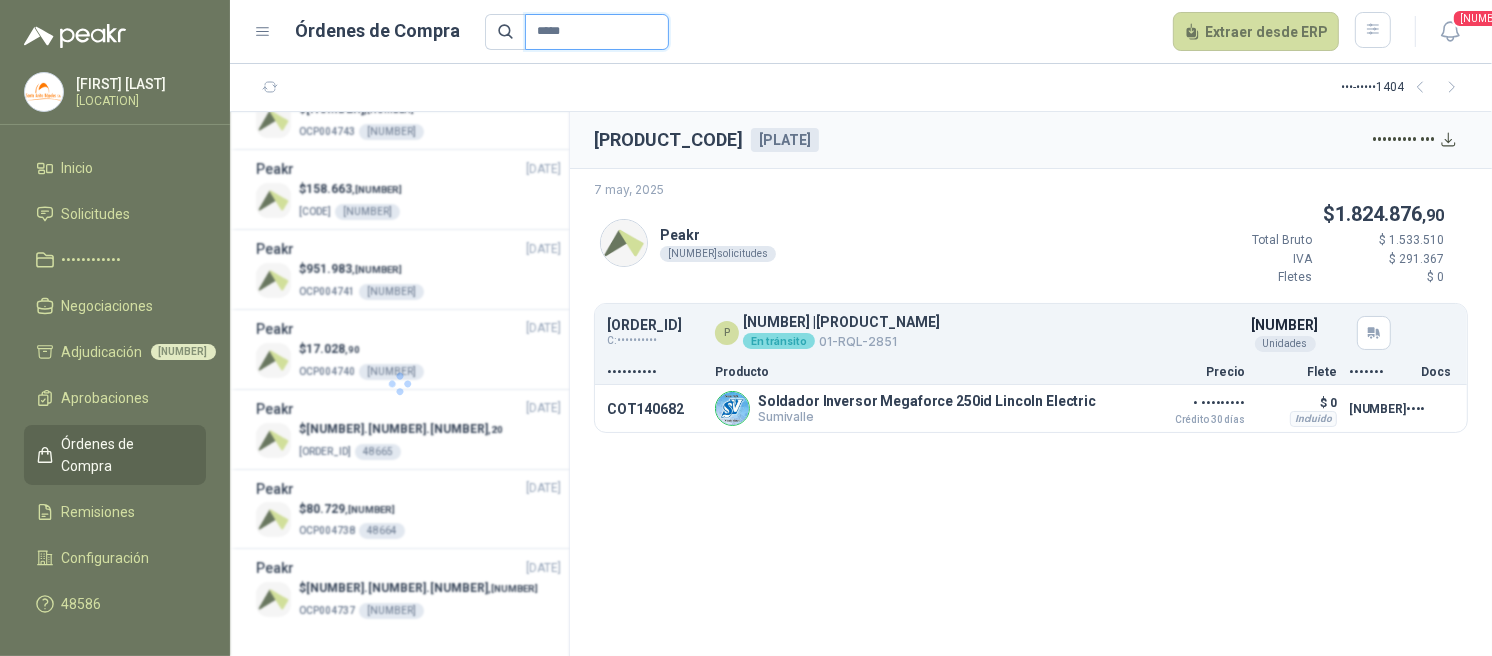 scroll, scrollTop: 0, scrollLeft: 0, axis: both 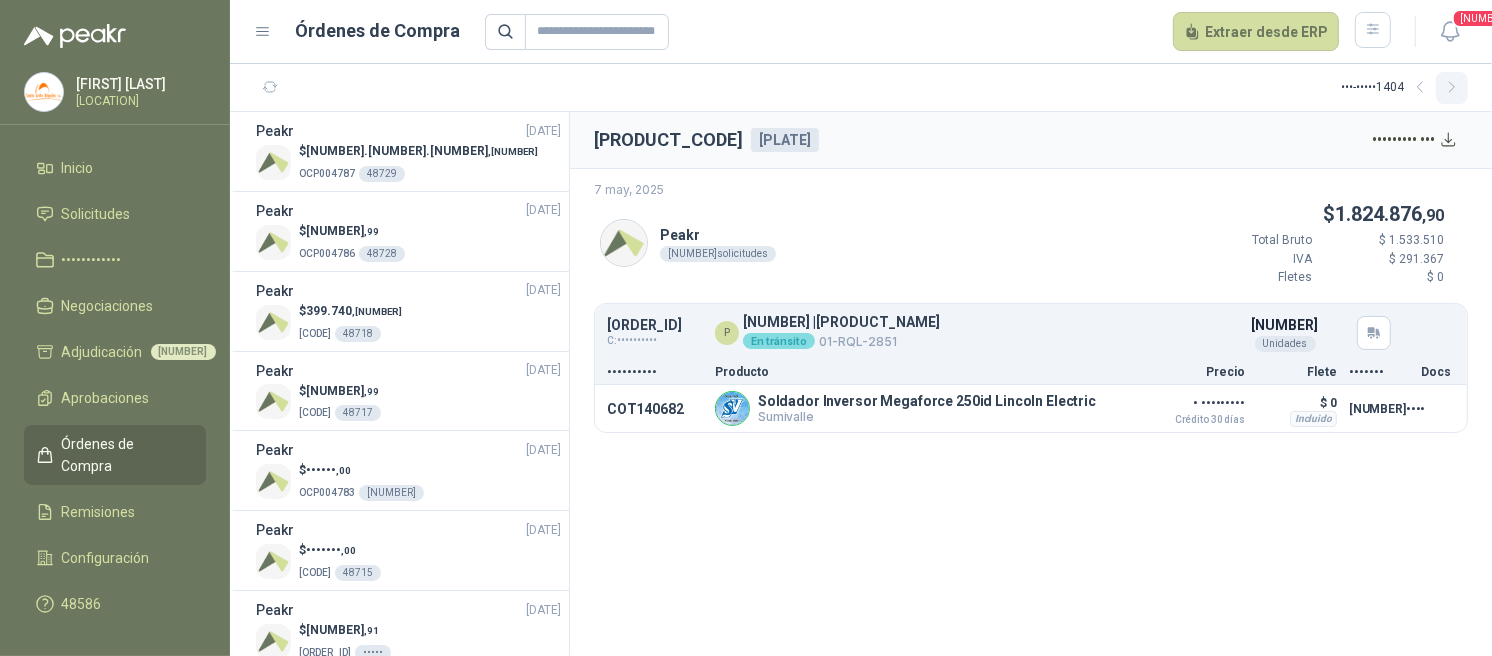 click at bounding box center (1420, 87) 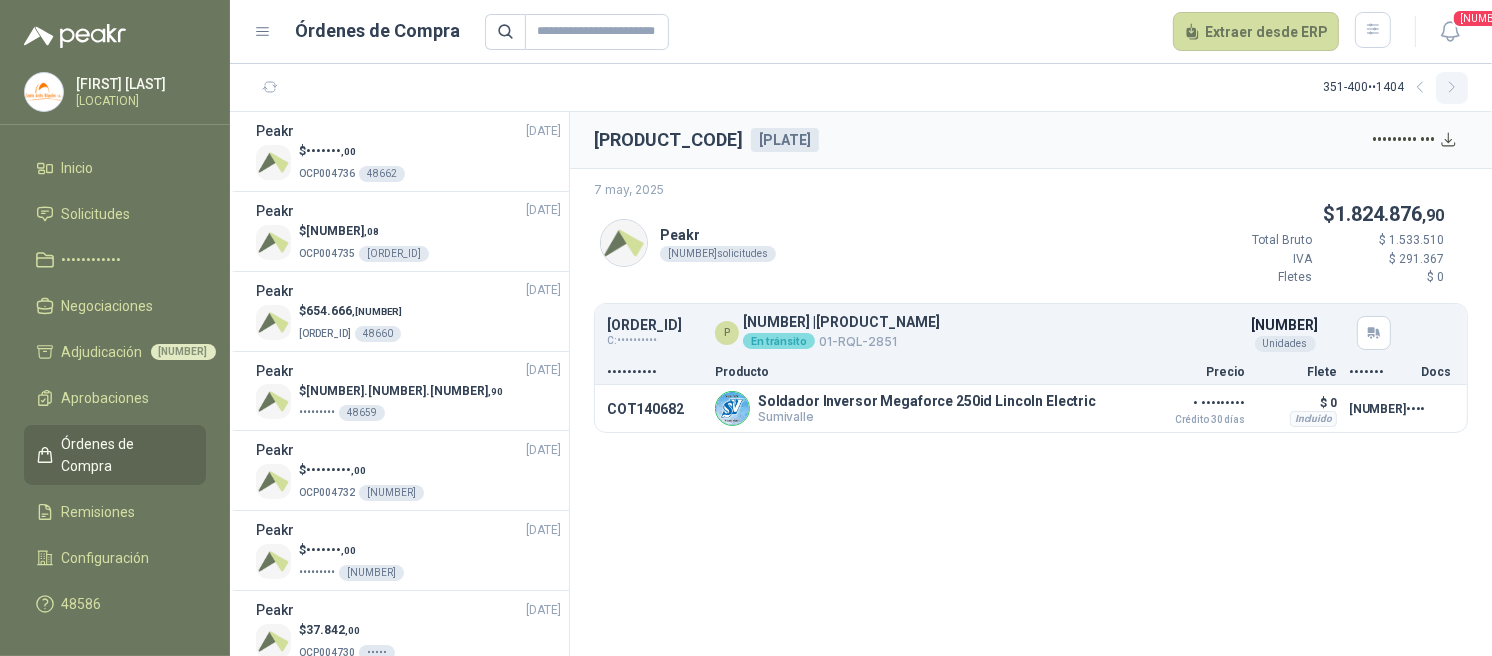 click at bounding box center (1420, 87) 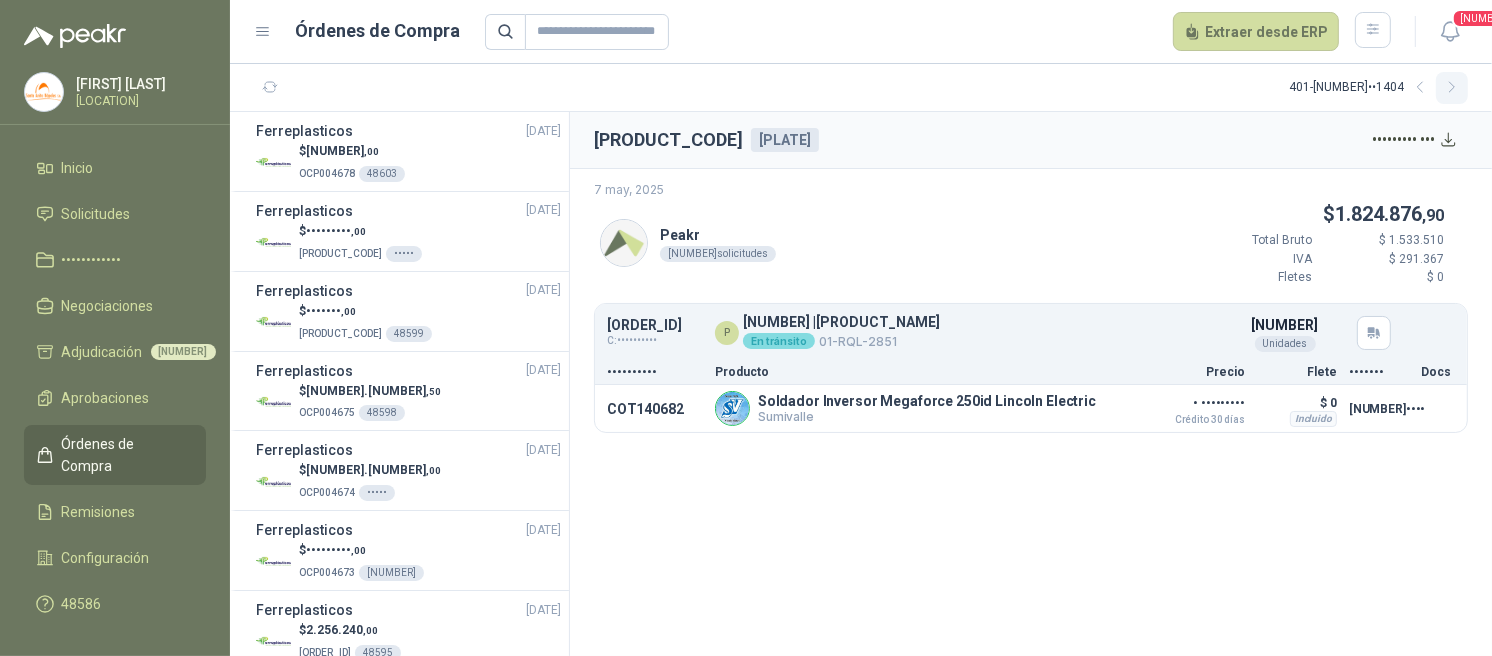 click at bounding box center (1420, 87) 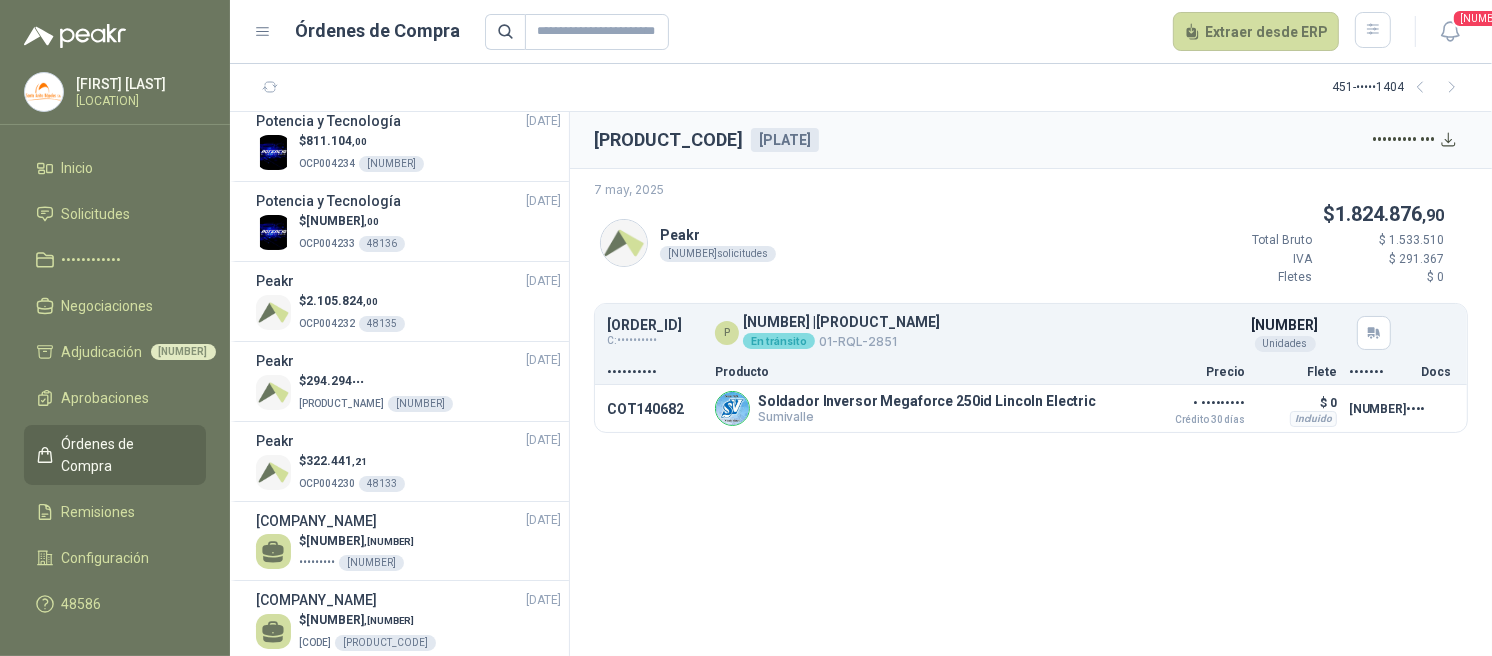scroll, scrollTop: 3476, scrollLeft: 0, axis: vertical 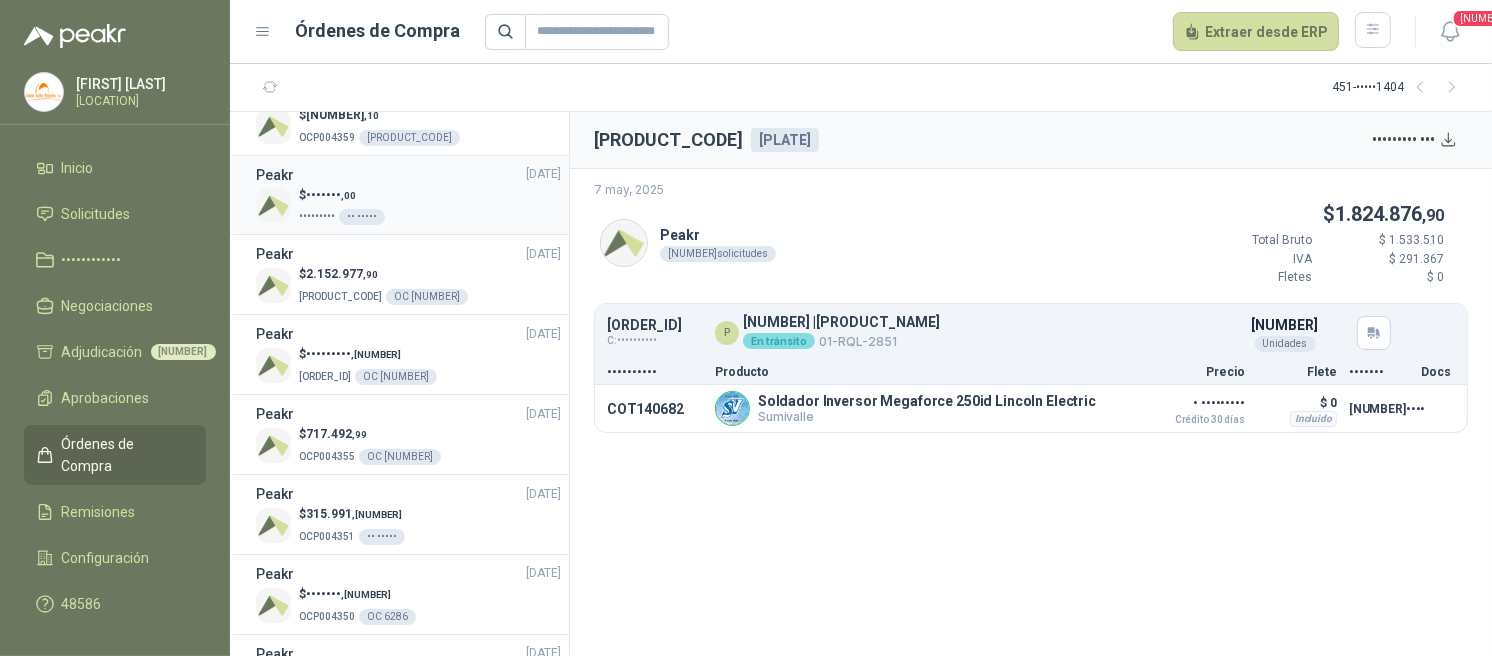 click on "$  210.000 ,00" at bounding box center (342, 195) 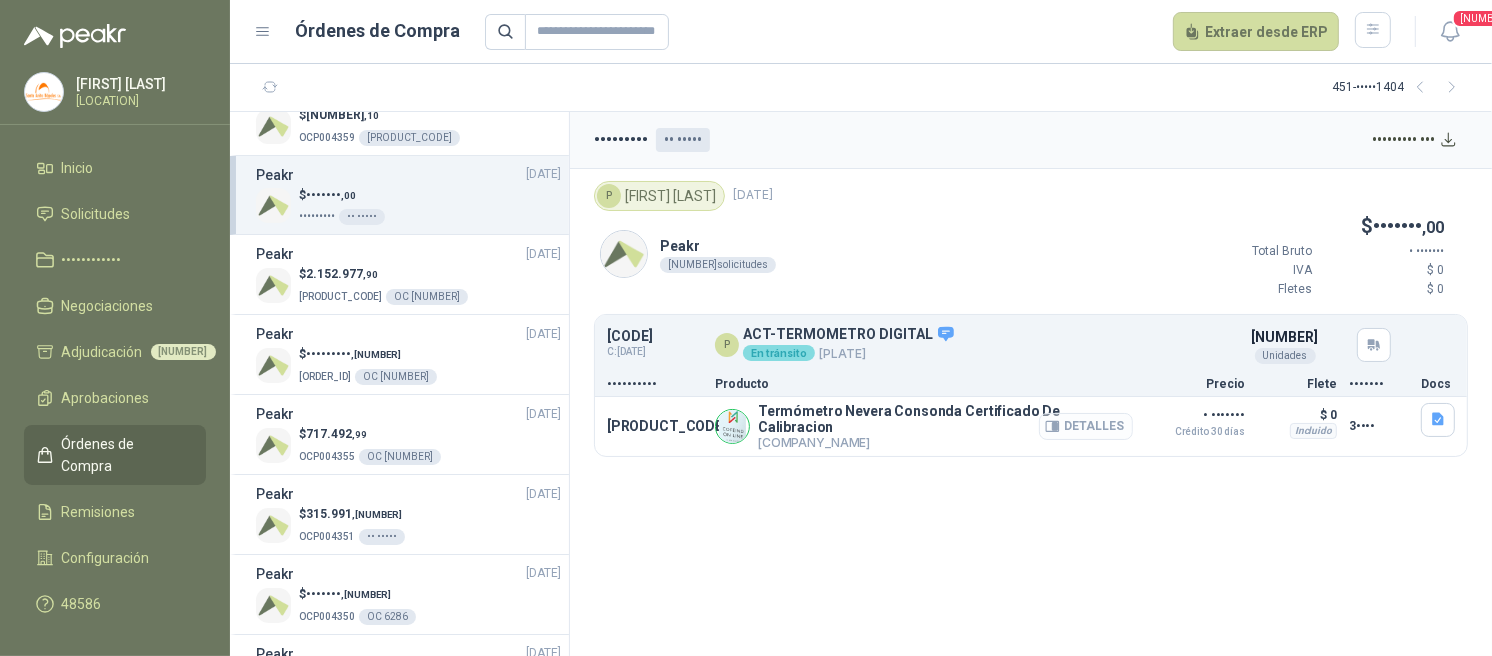 click on "Detalles" at bounding box center [1086, 426] 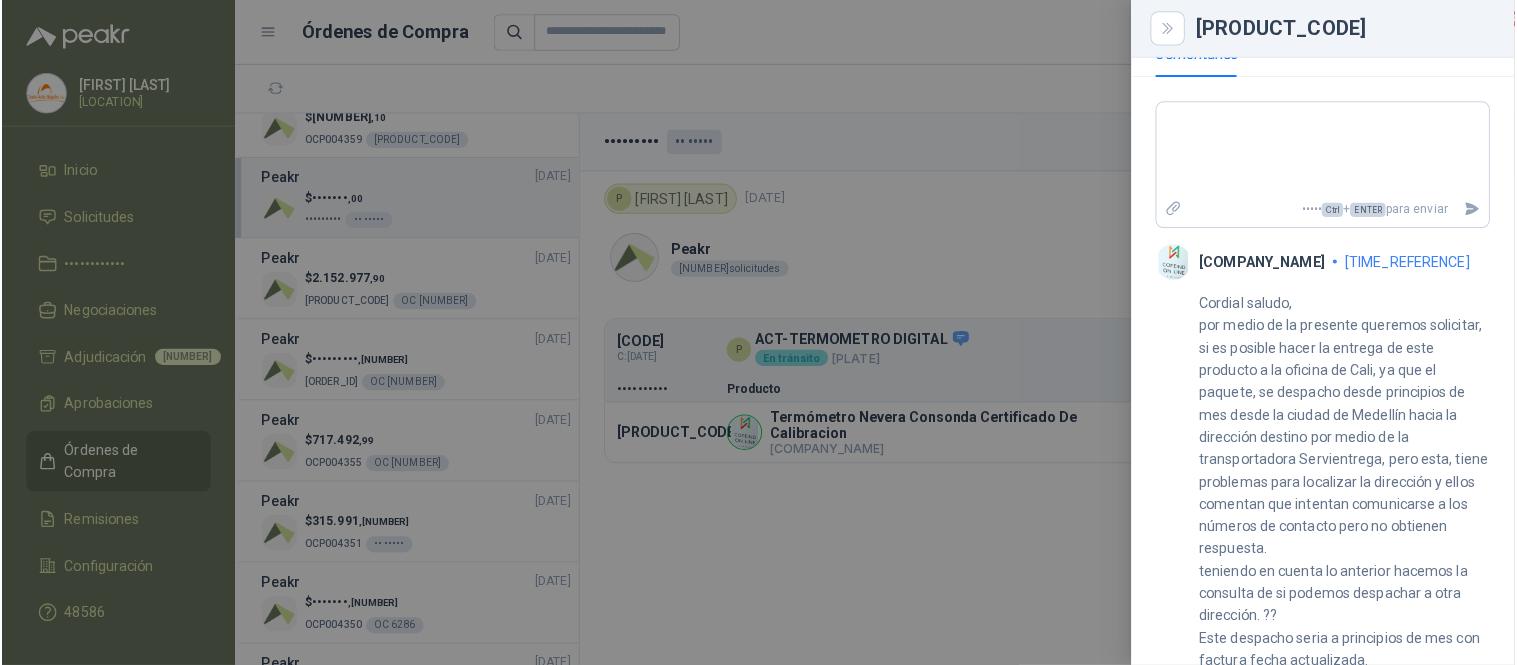scroll, scrollTop: 672, scrollLeft: 0, axis: vertical 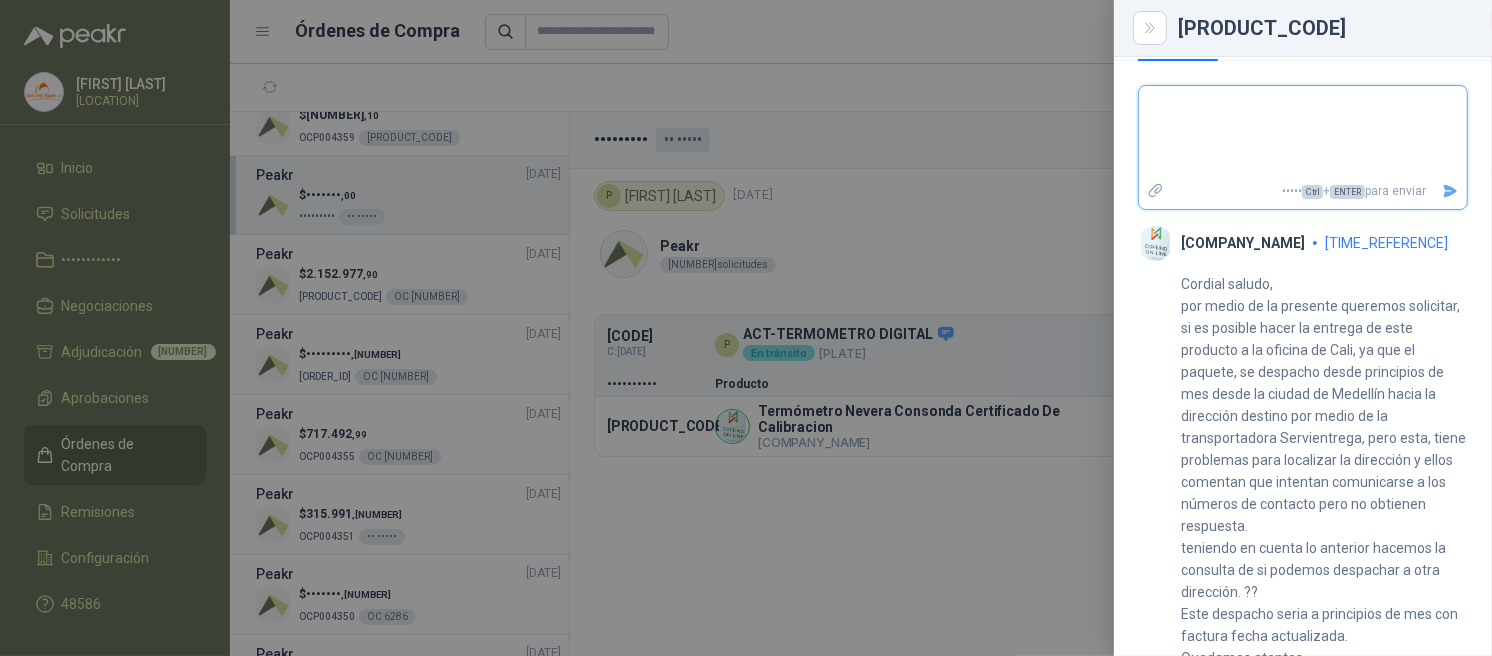 click at bounding box center (1303, 132) 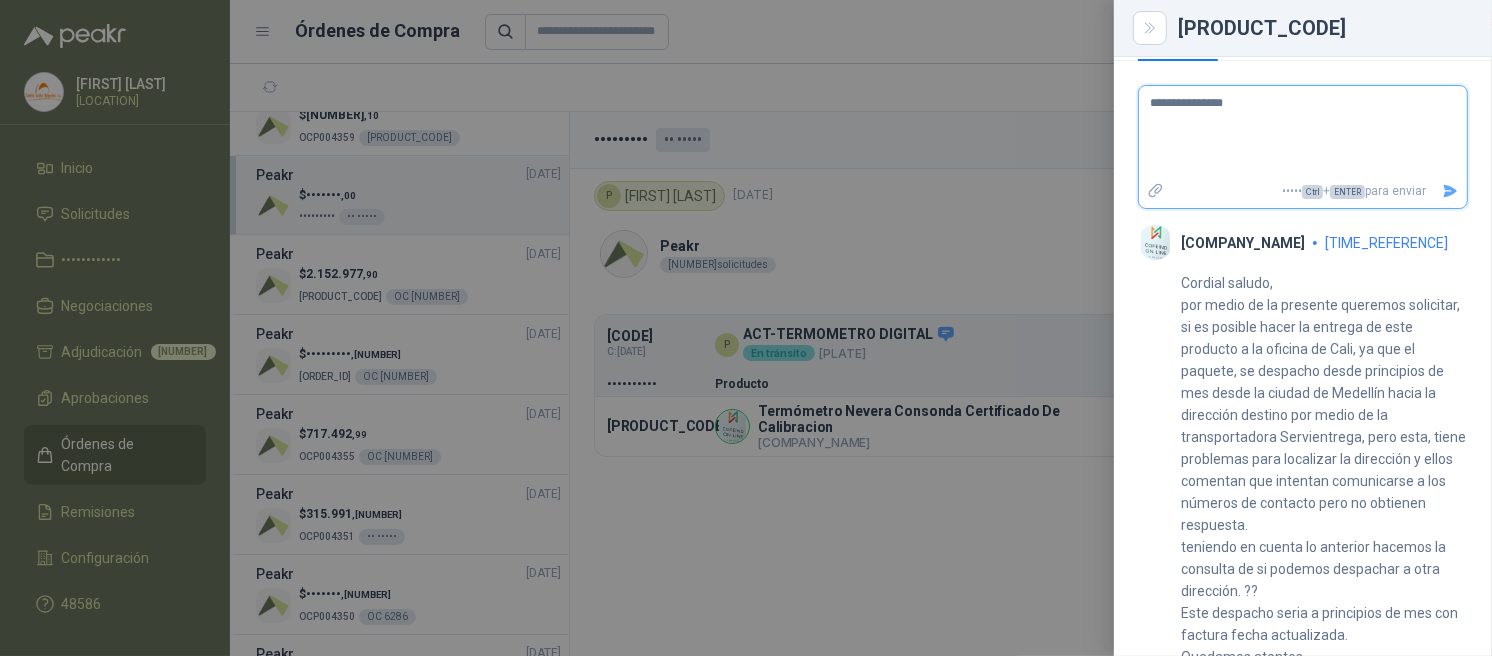 type on "**********" 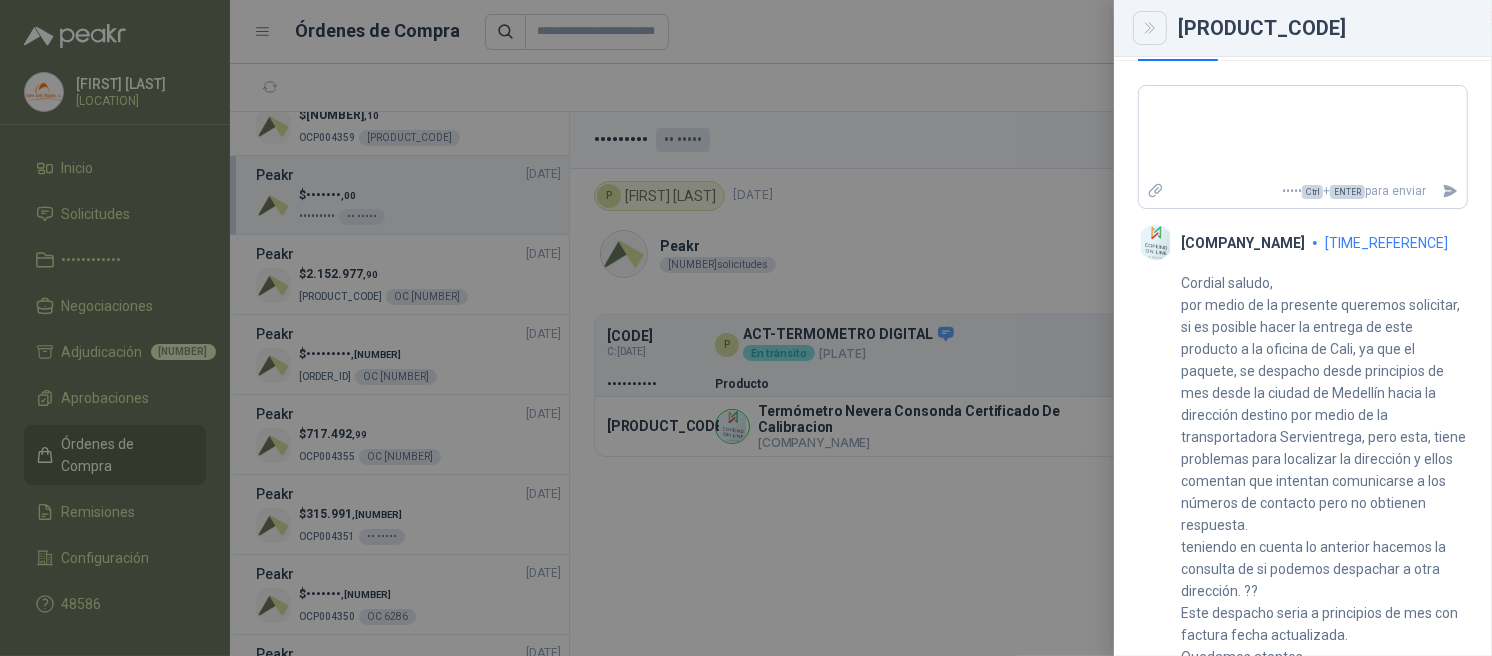 click at bounding box center (1150, 28) 